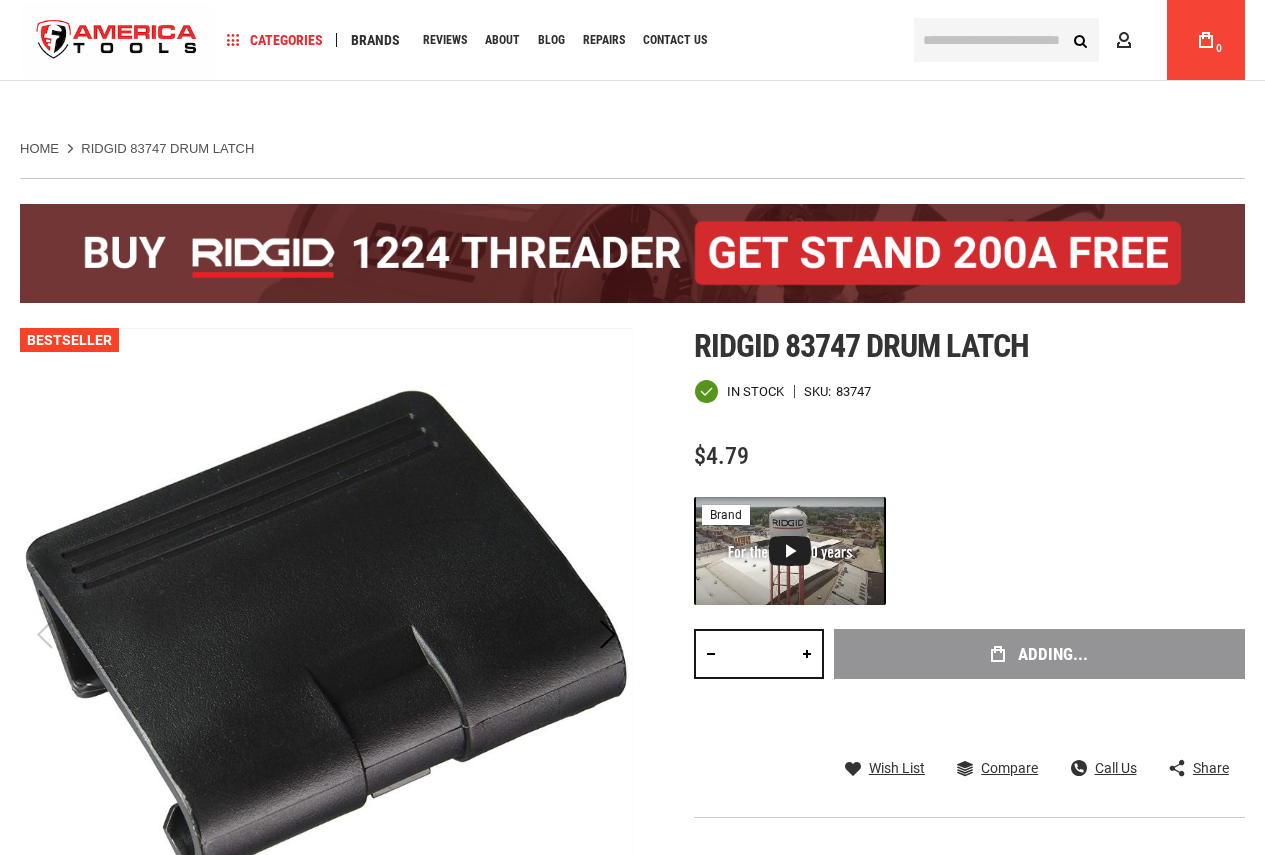 scroll, scrollTop: 100, scrollLeft: 0, axis: vertical 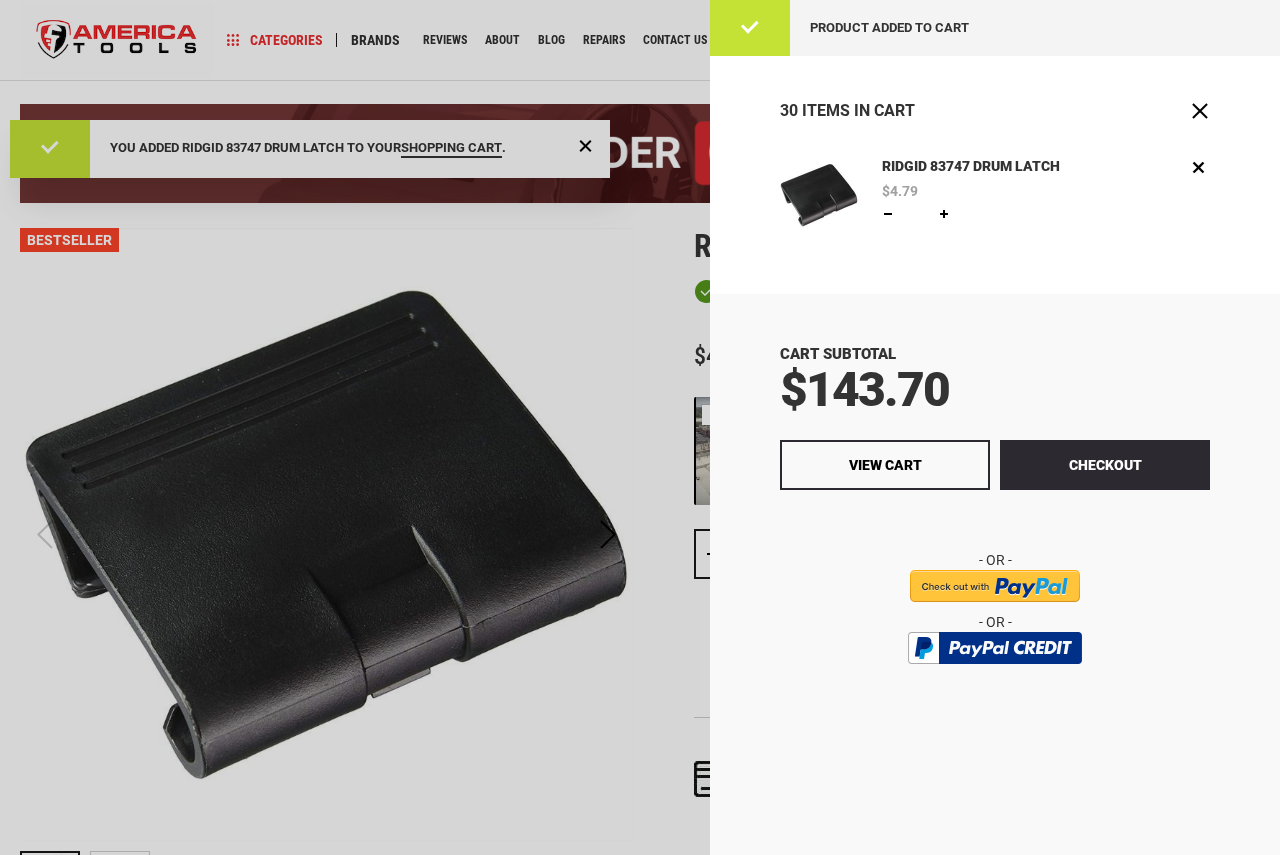click on "RIDGID 83747 DRUM LATCH
$4.79
Qty
**
Update
Edit
Remove" at bounding box center [995, 212] 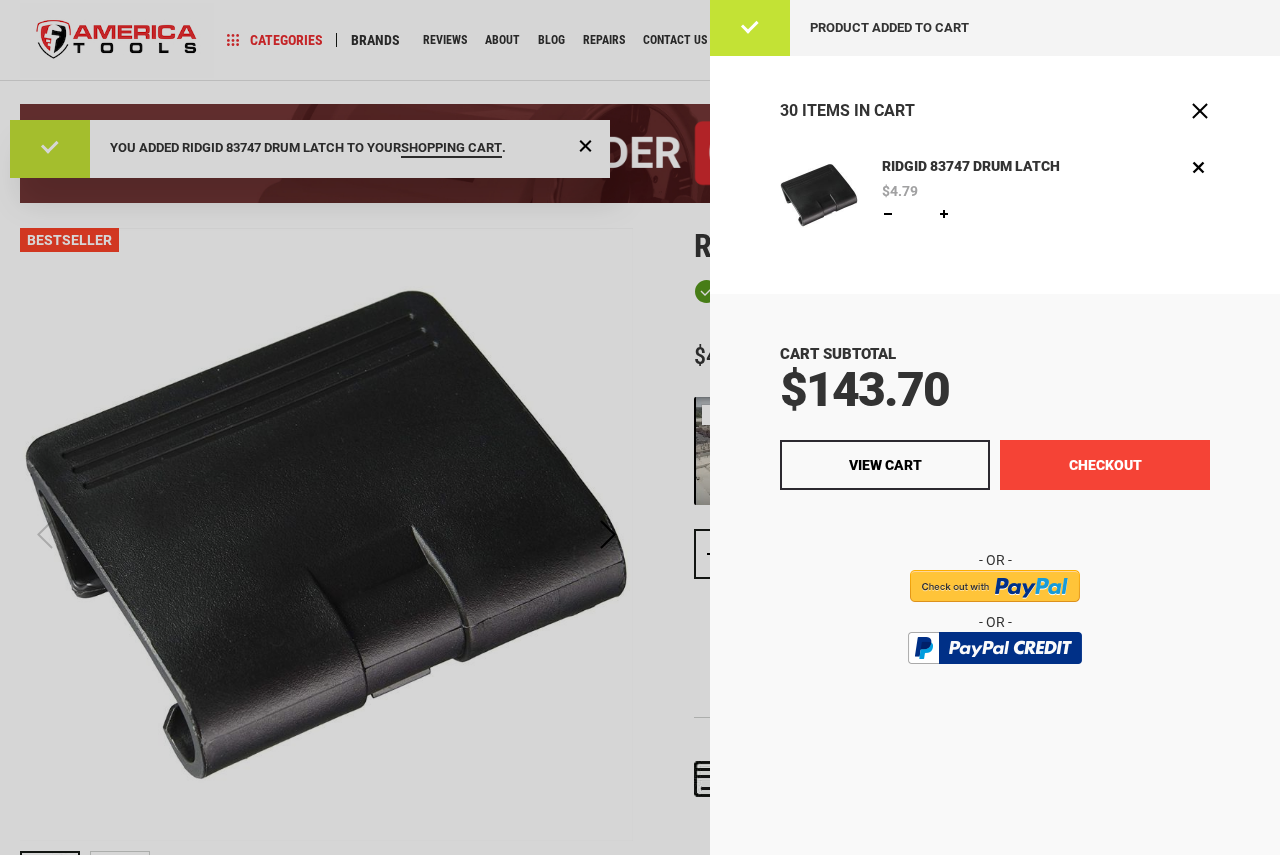 scroll, scrollTop: 0, scrollLeft: 0, axis: both 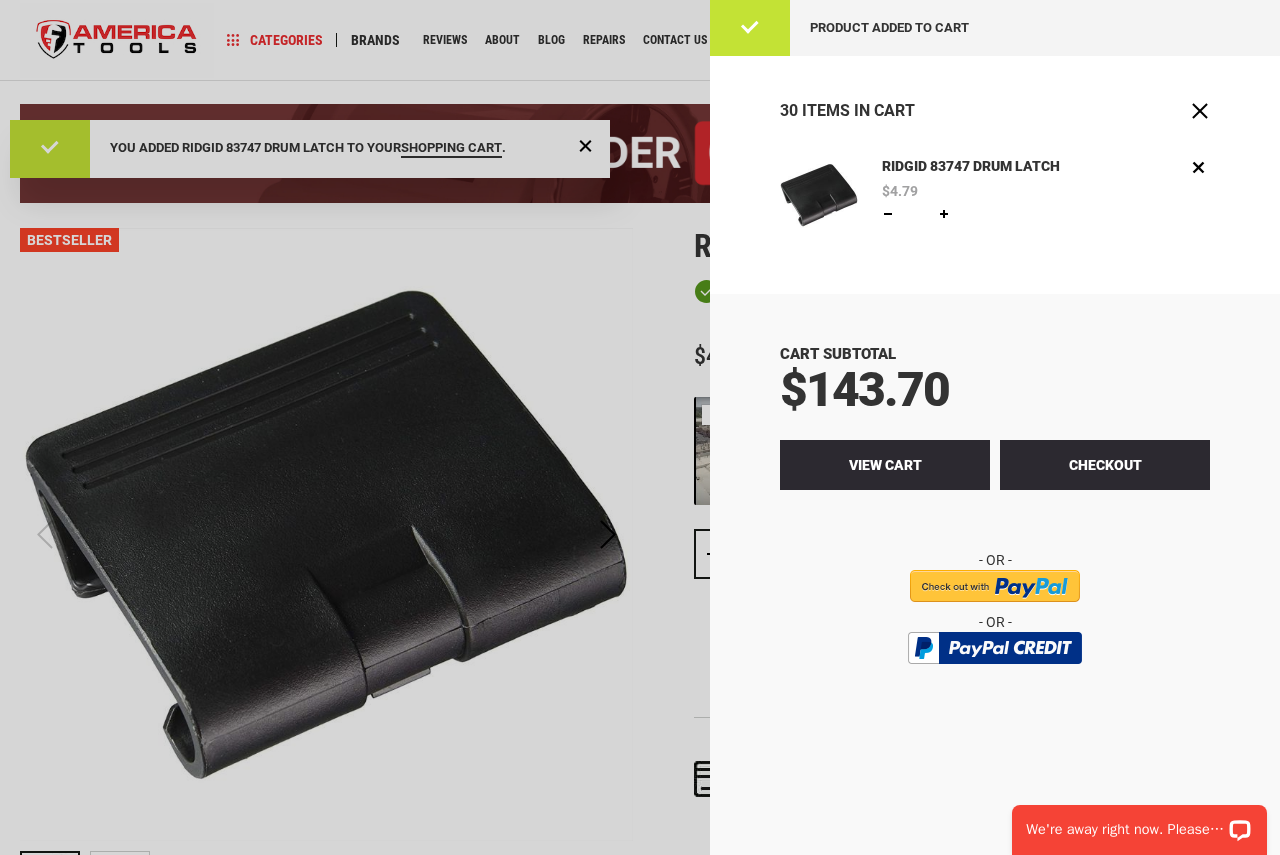 click on "View Cart" at bounding box center [885, 465] 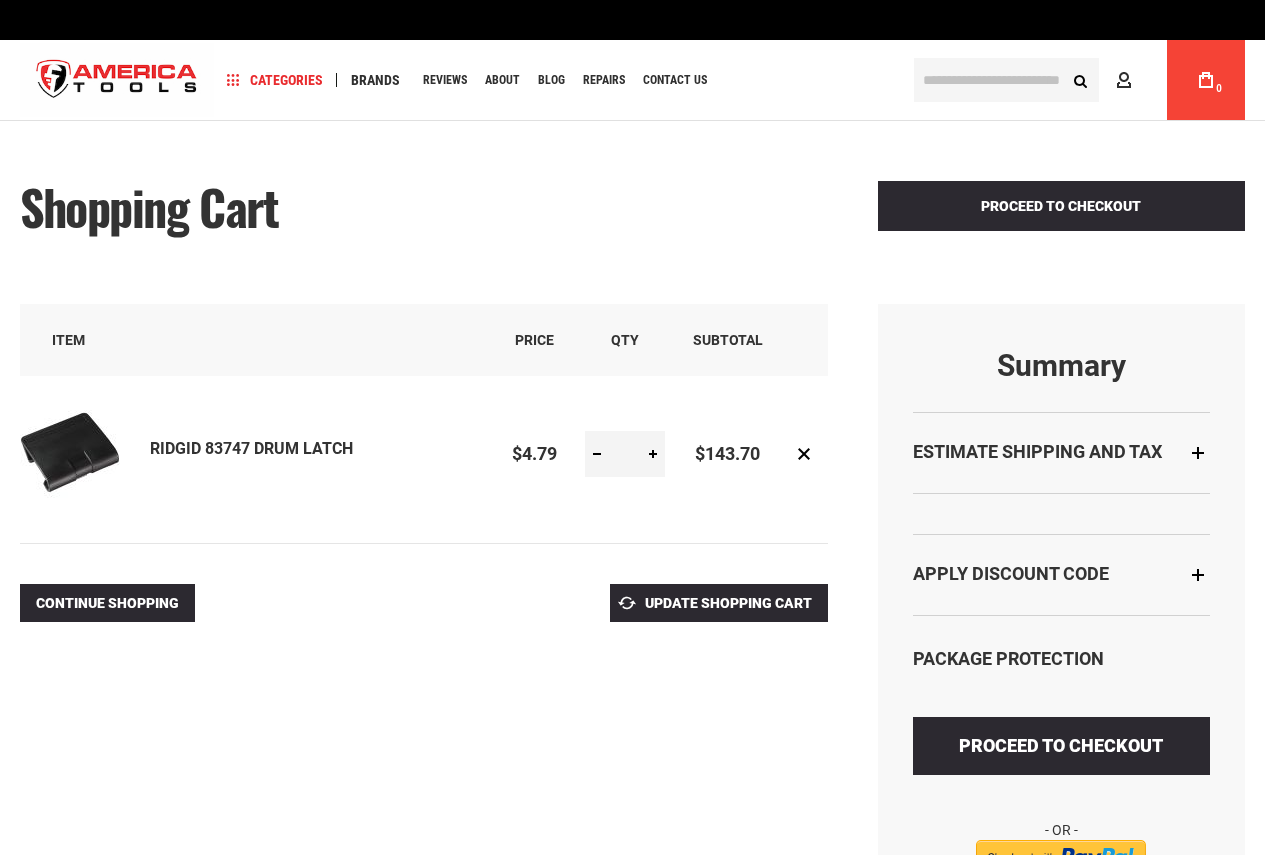 scroll, scrollTop: 0, scrollLeft: 0, axis: both 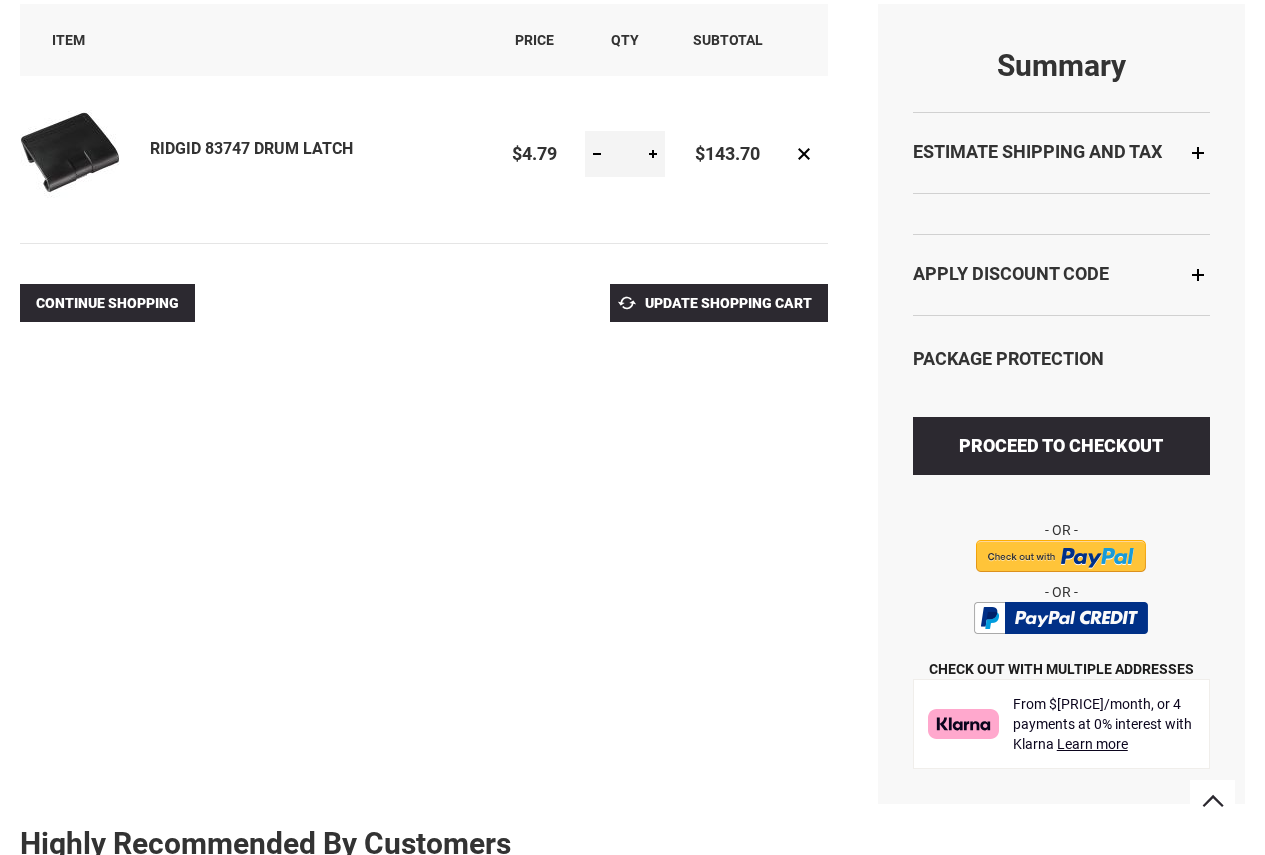 click on "Apply Discount Code" at bounding box center (1062, 274) 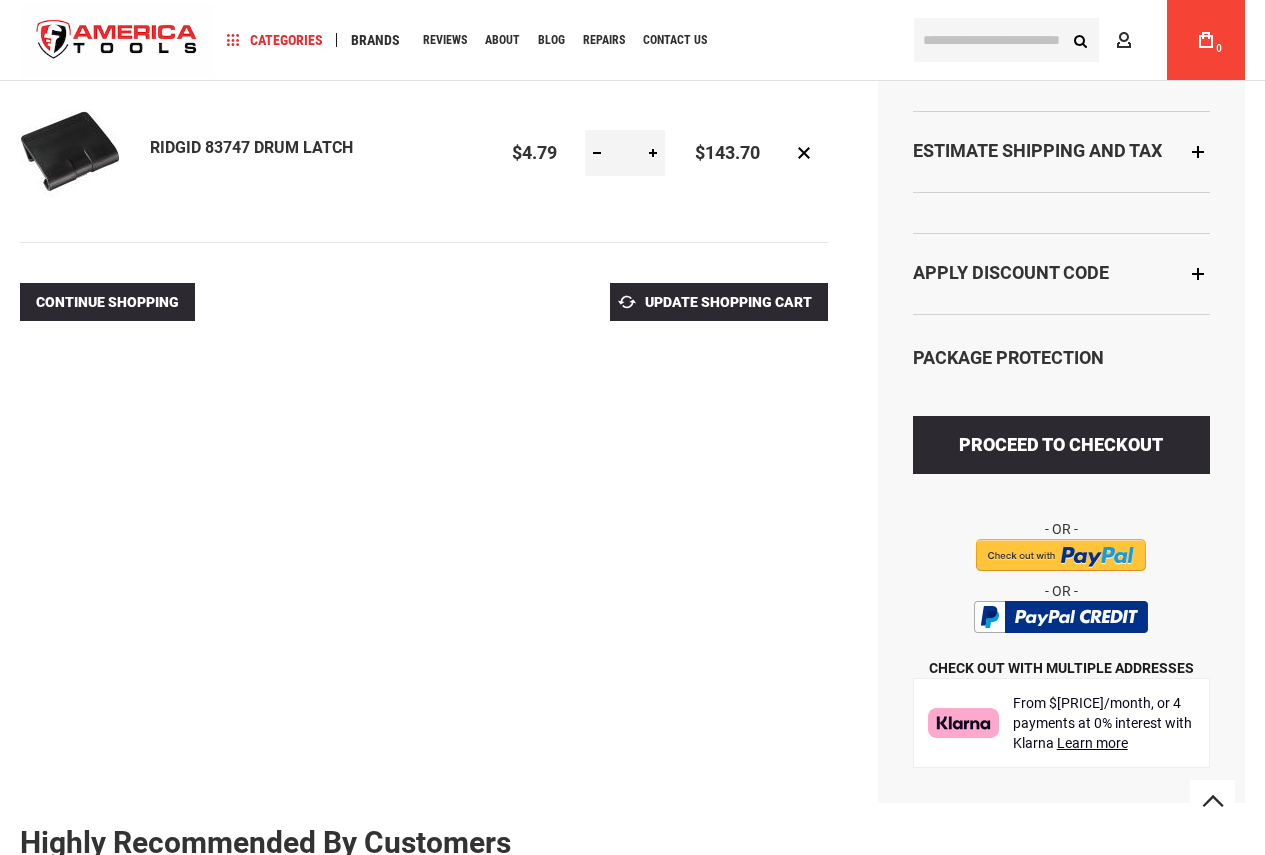 scroll, scrollTop: 299, scrollLeft: 0, axis: vertical 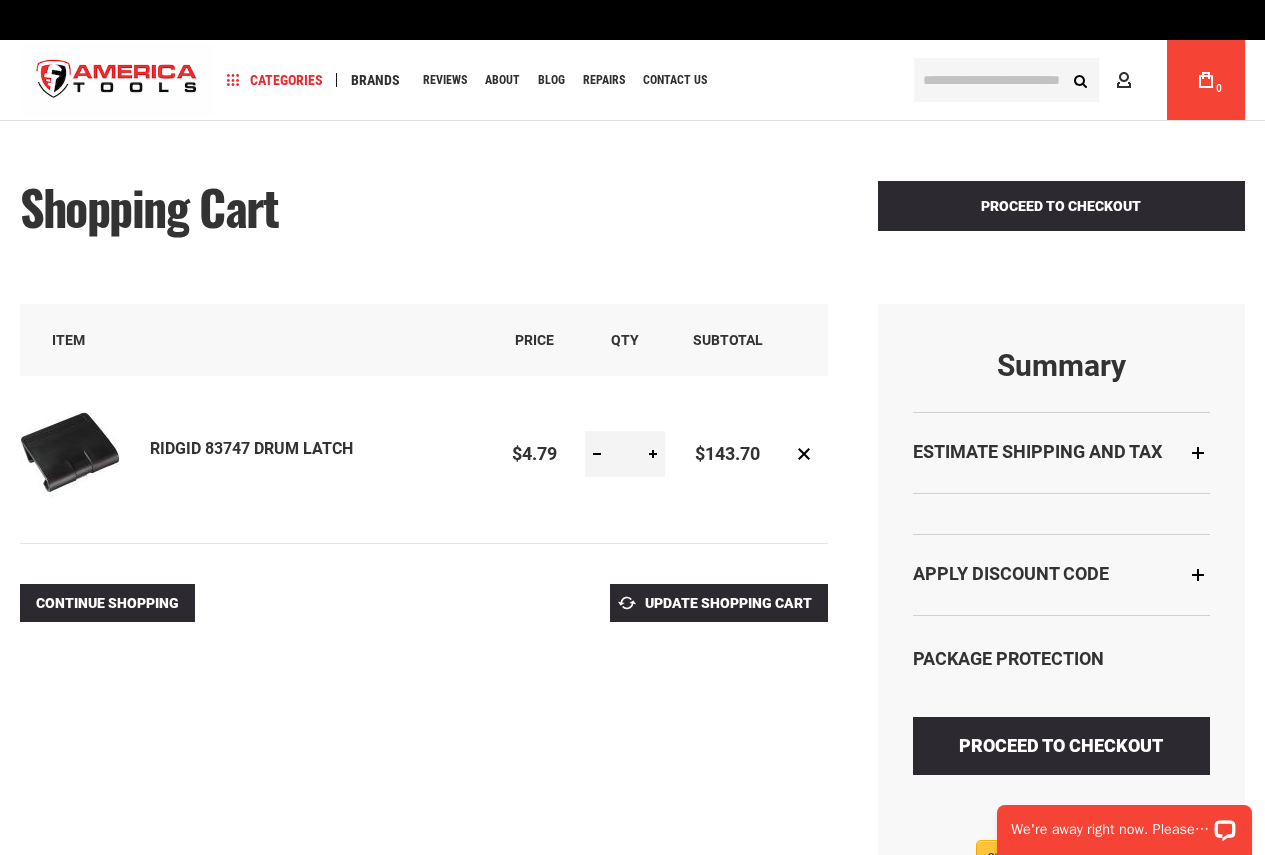 click on "Apply Discount Code" at bounding box center [1062, 574] 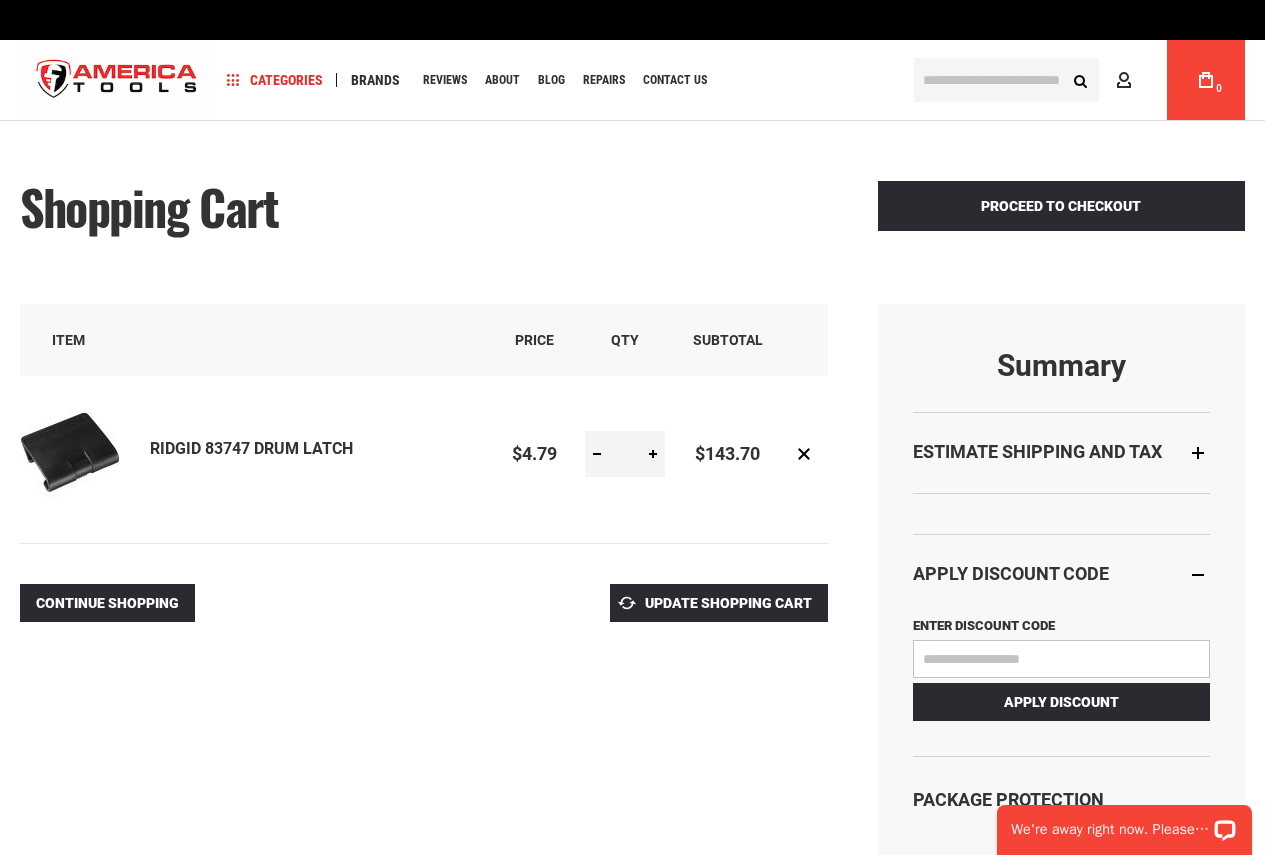 paste on "******" 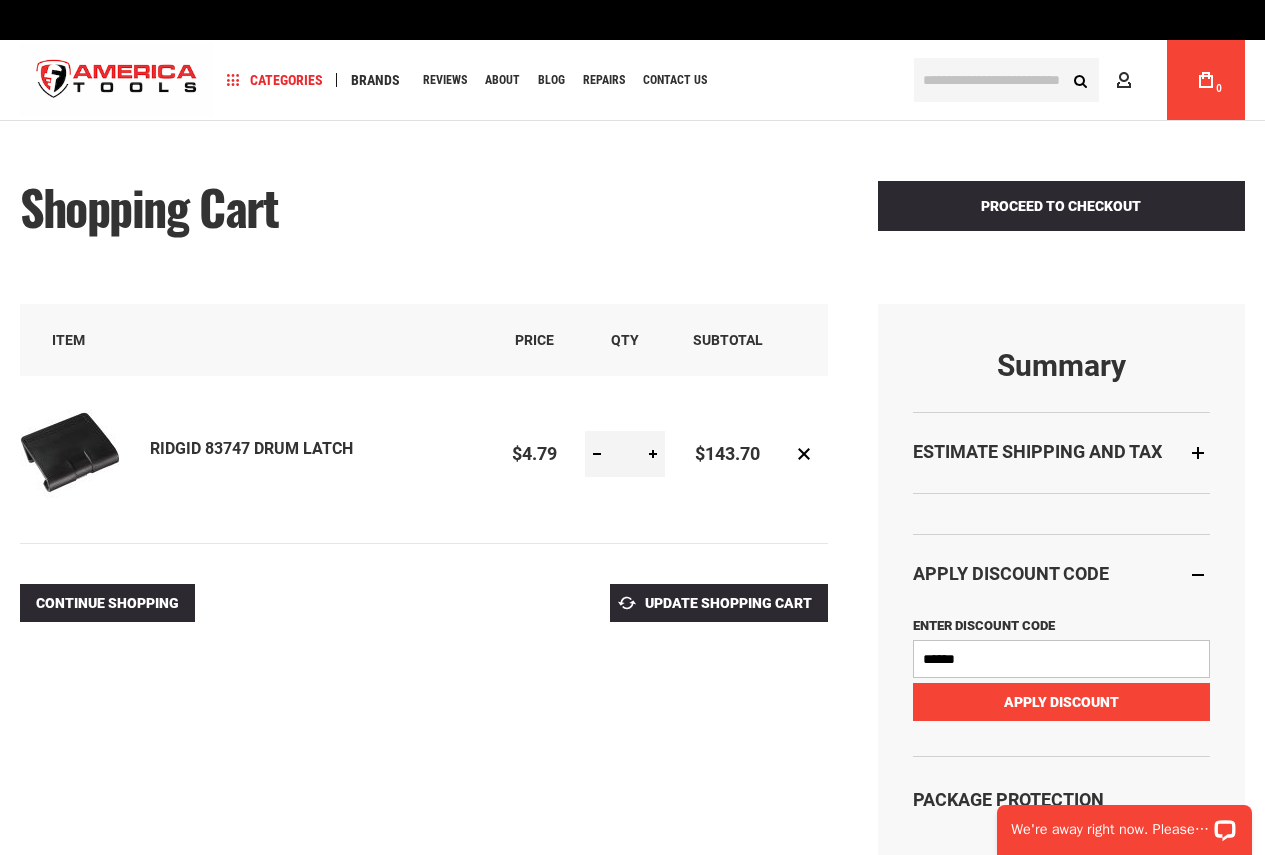 type on "******" 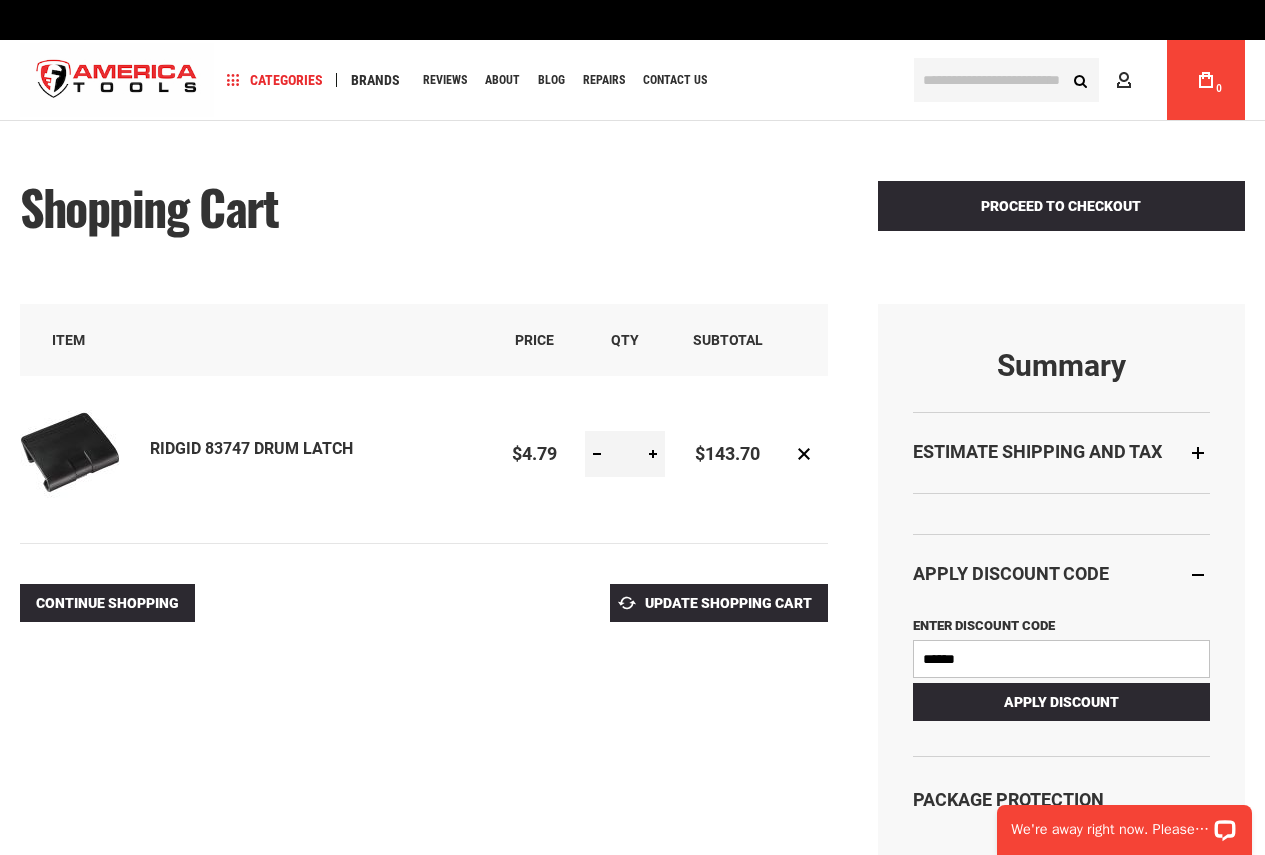 click on "The store will not work correctly in the case when cookies are disabled.
Language
English
Español
Need Help? +1 305-513-9914
Free Shipping Over $150
Financing - Apply Online
Business Pricing
Shipping Policy
Track Your Order
Navigation
Categories
Plumbing Tools
Saws" at bounding box center (632, 427) 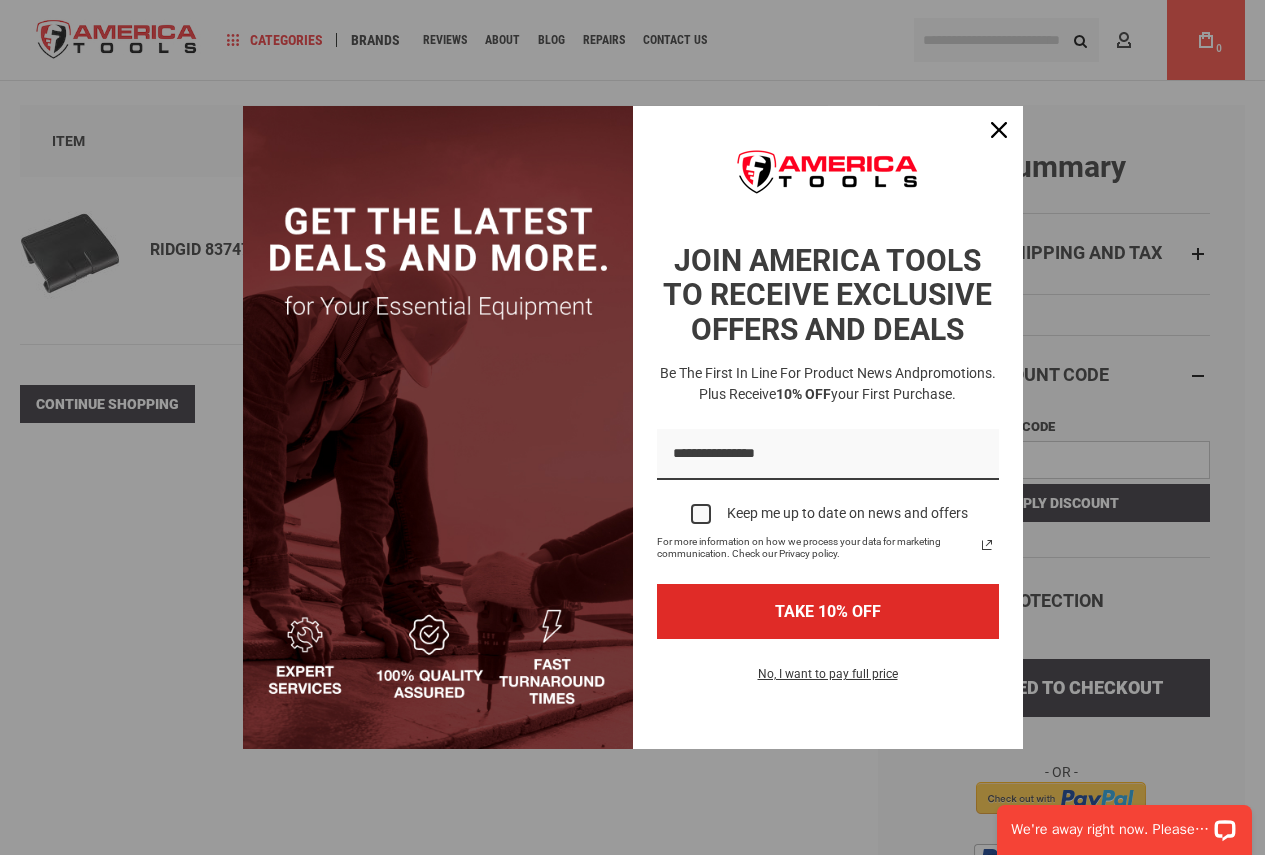 scroll, scrollTop: 200, scrollLeft: 0, axis: vertical 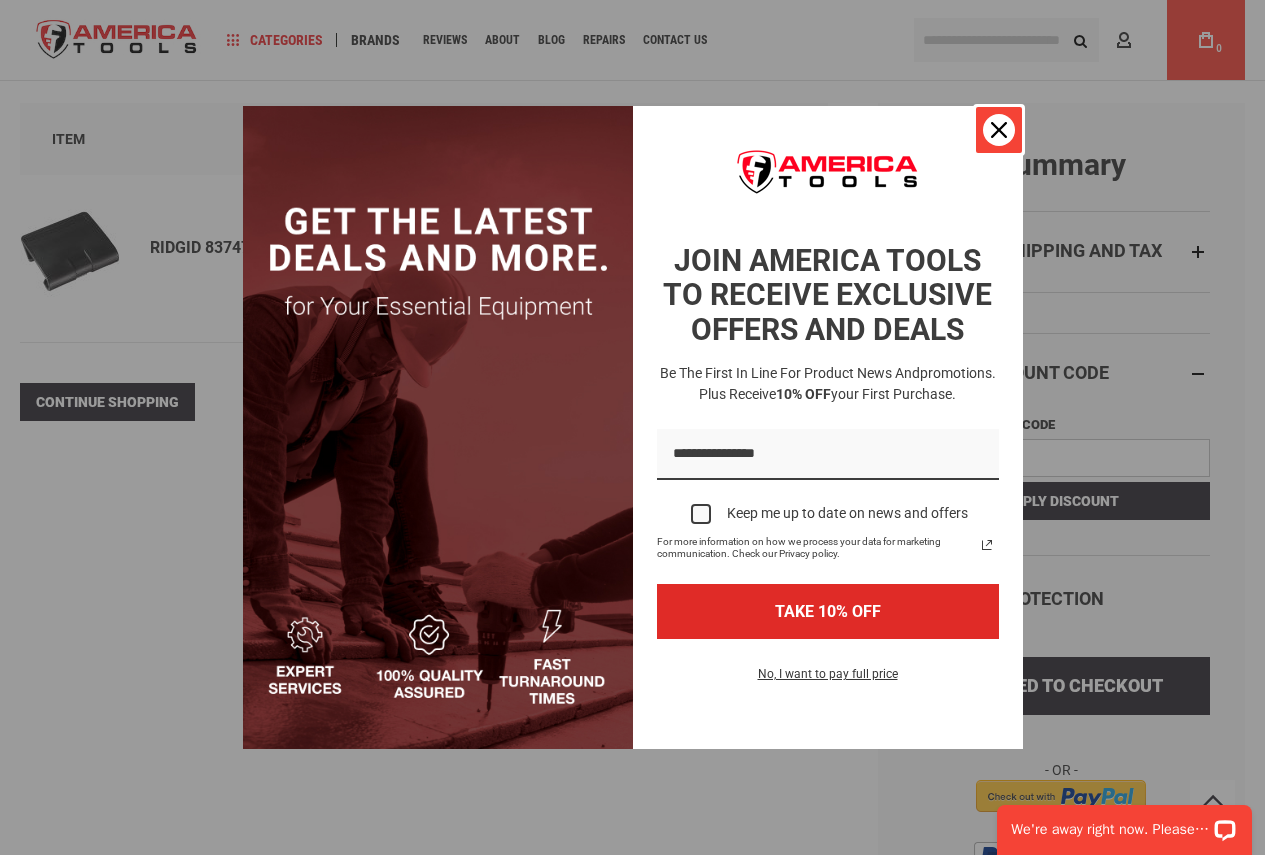 click at bounding box center (999, 130) 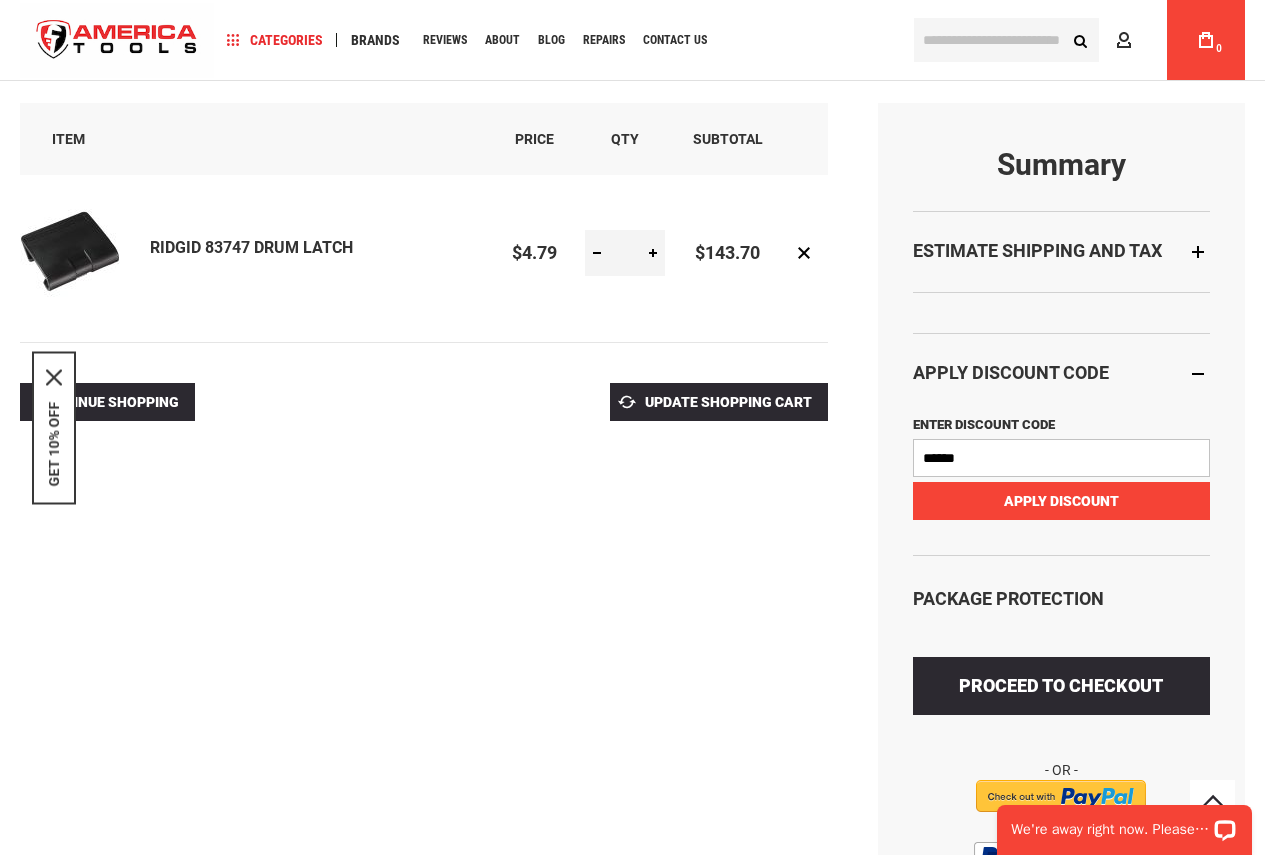 click on "Apply Discount" at bounding box center (1061, 501) 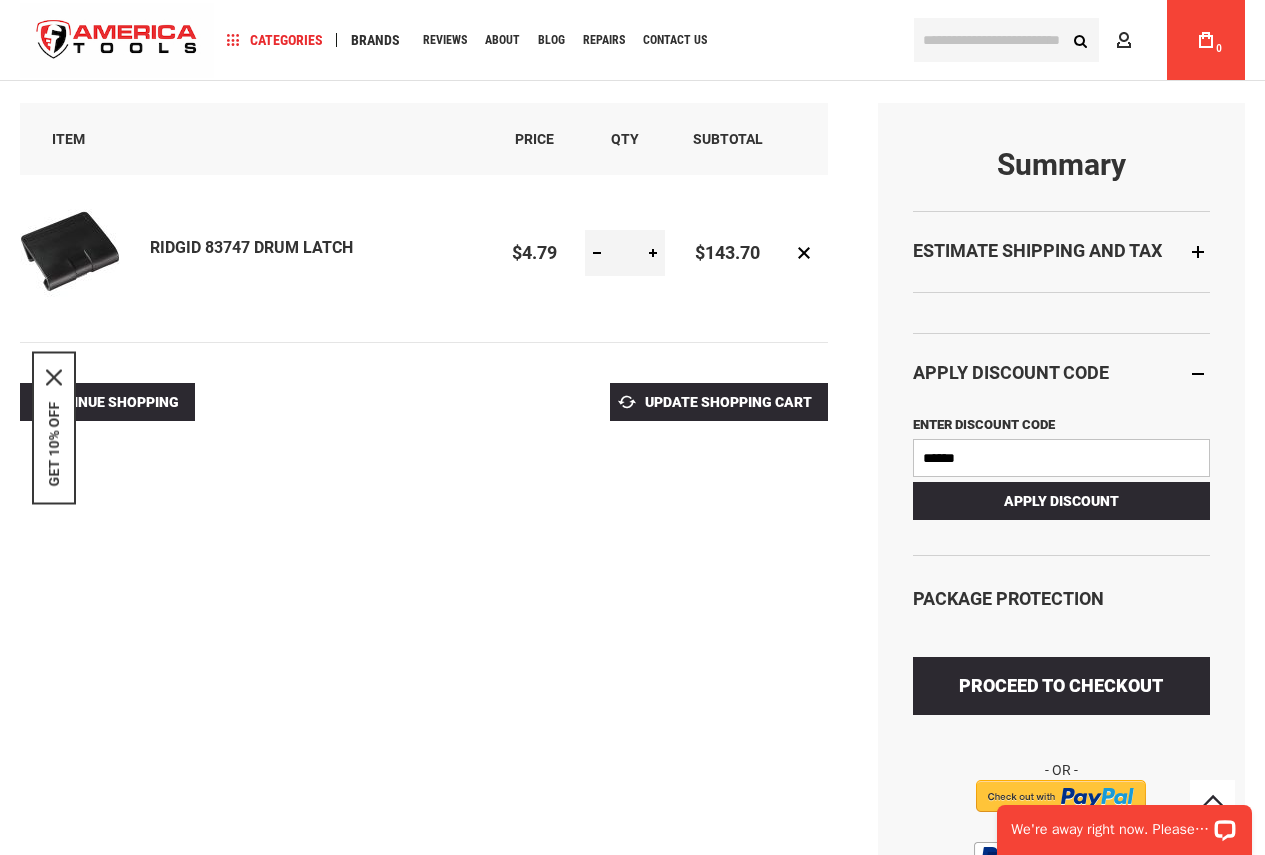 scroll, scrollTop: 0, scrollLeft: 0, axis: both 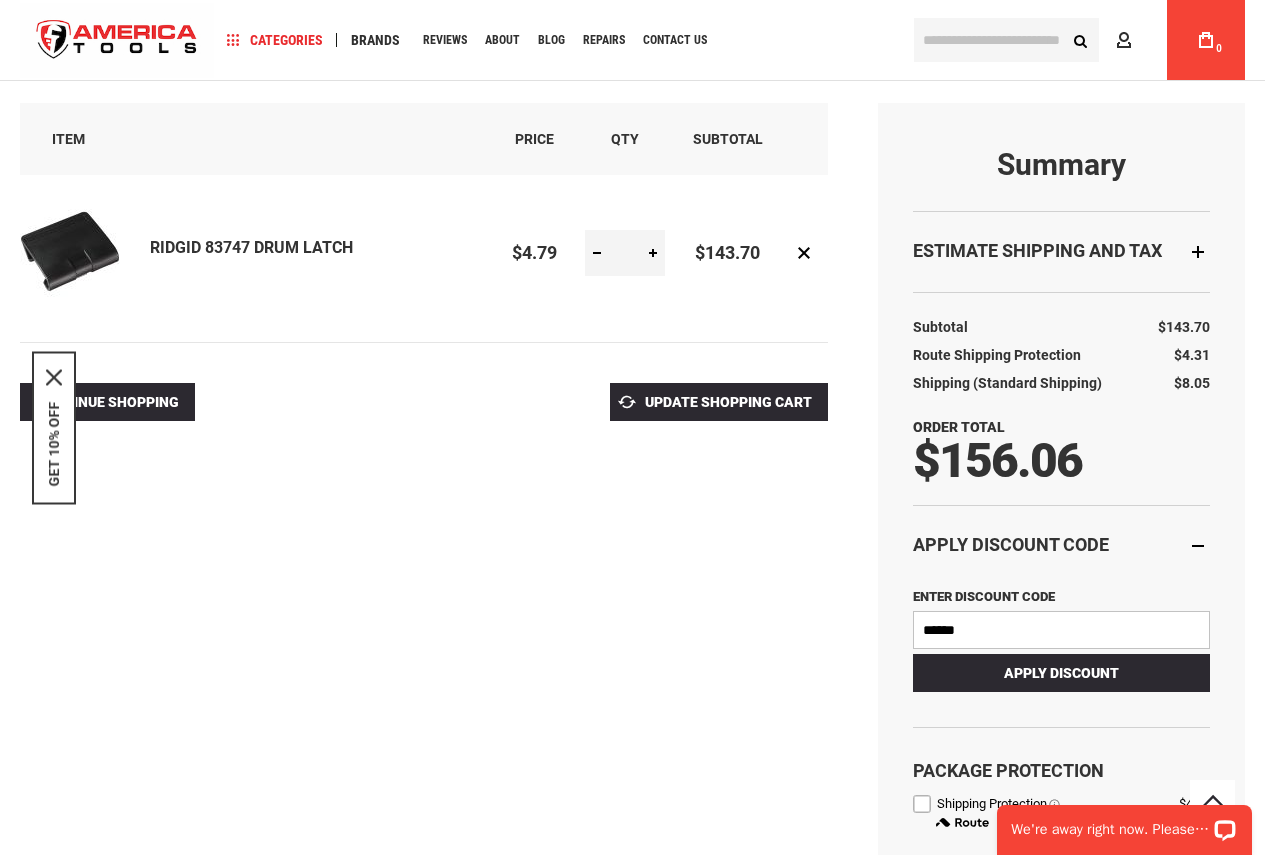 click at bounding box center (632, 655) 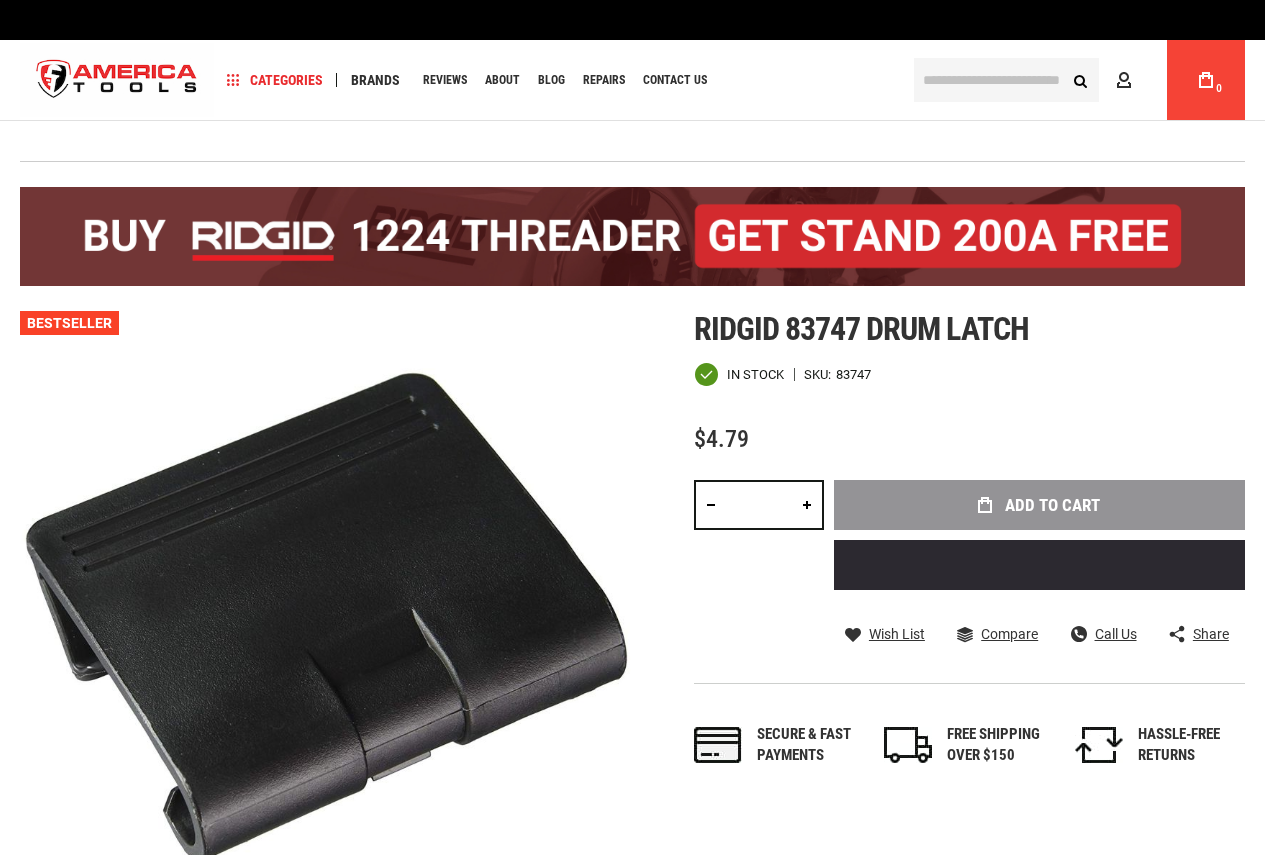 scroll, scrollTop: 0, scrollLeft: 0, axis: both 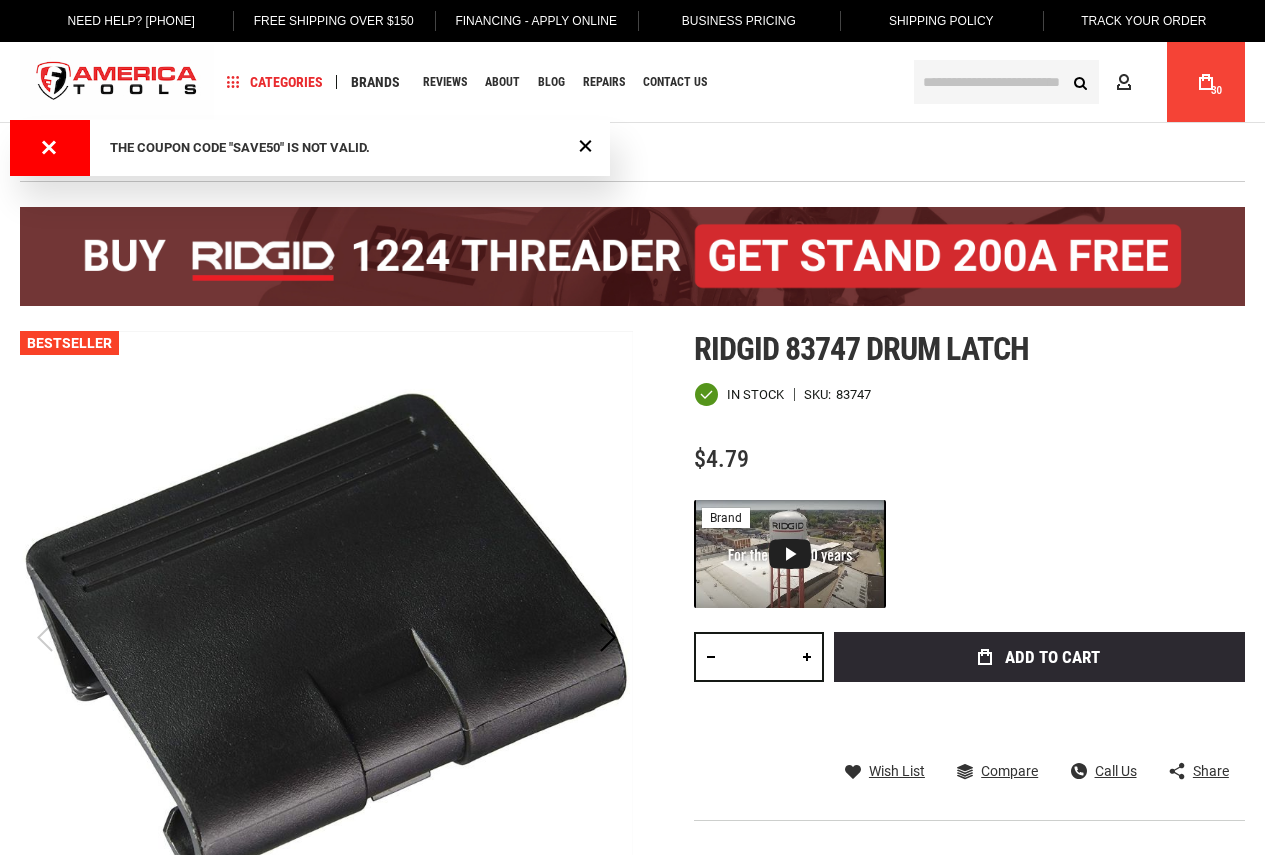 click on "My Cart
30" at bounding box center [1206, 82] 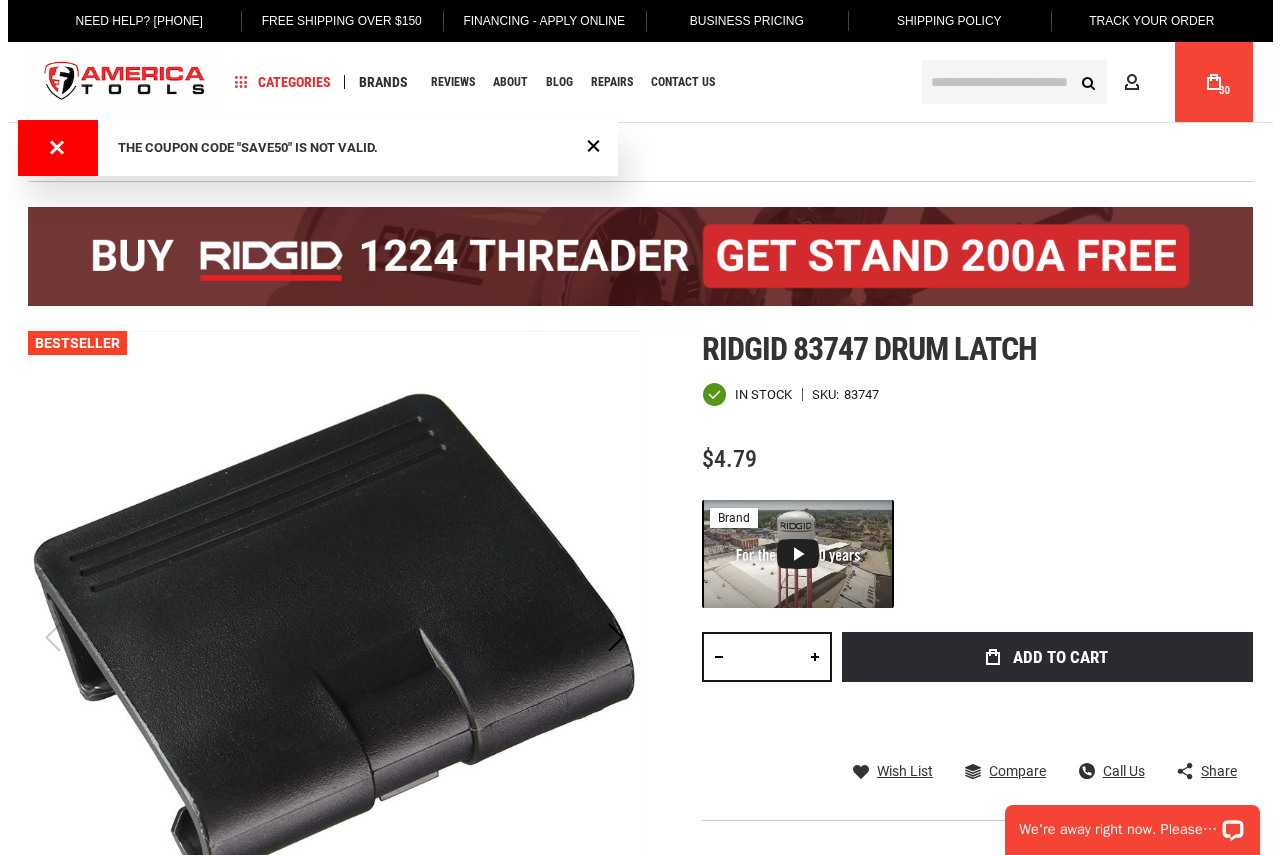 scroll, scrollTop: 0, scrollLeft: 0, axis: both 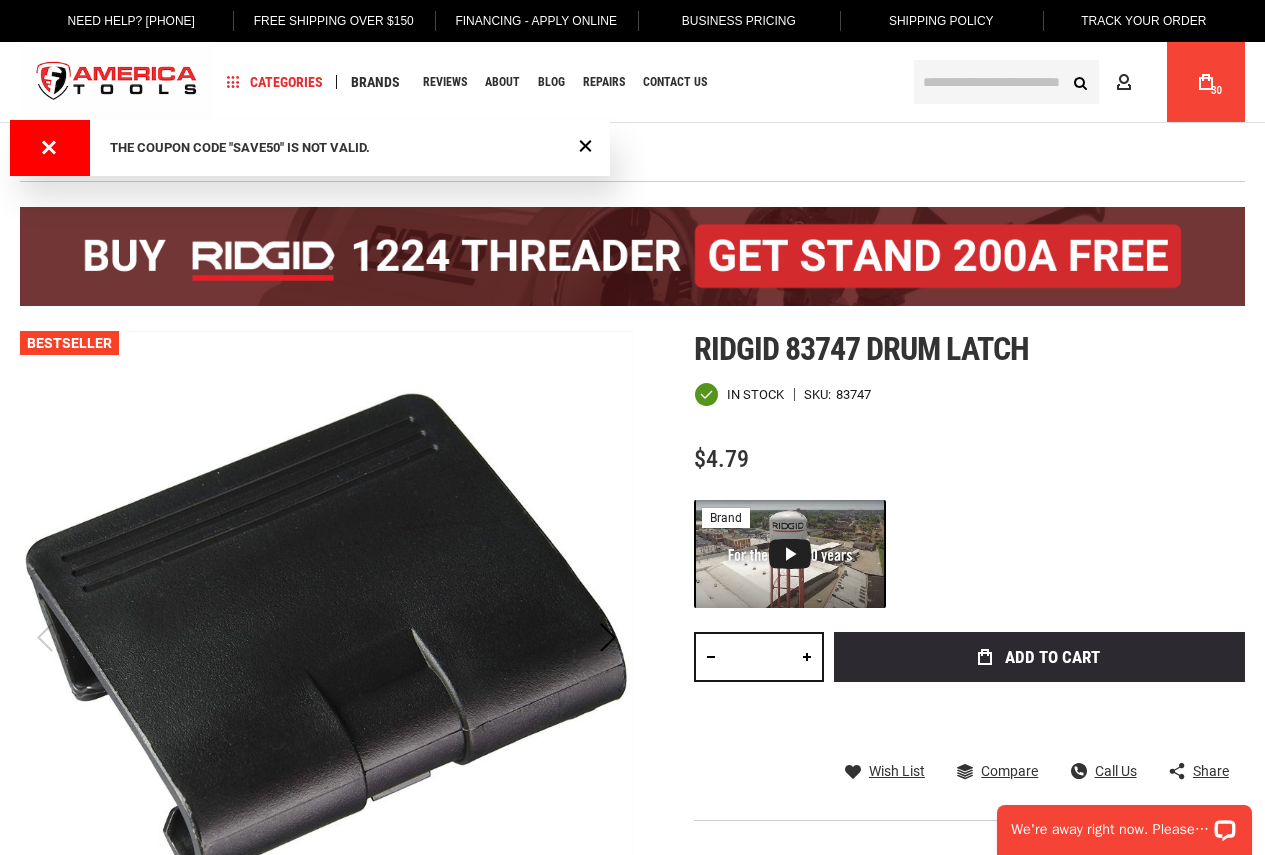 click on "My Cart
30" at bounding box center [1206, 82] 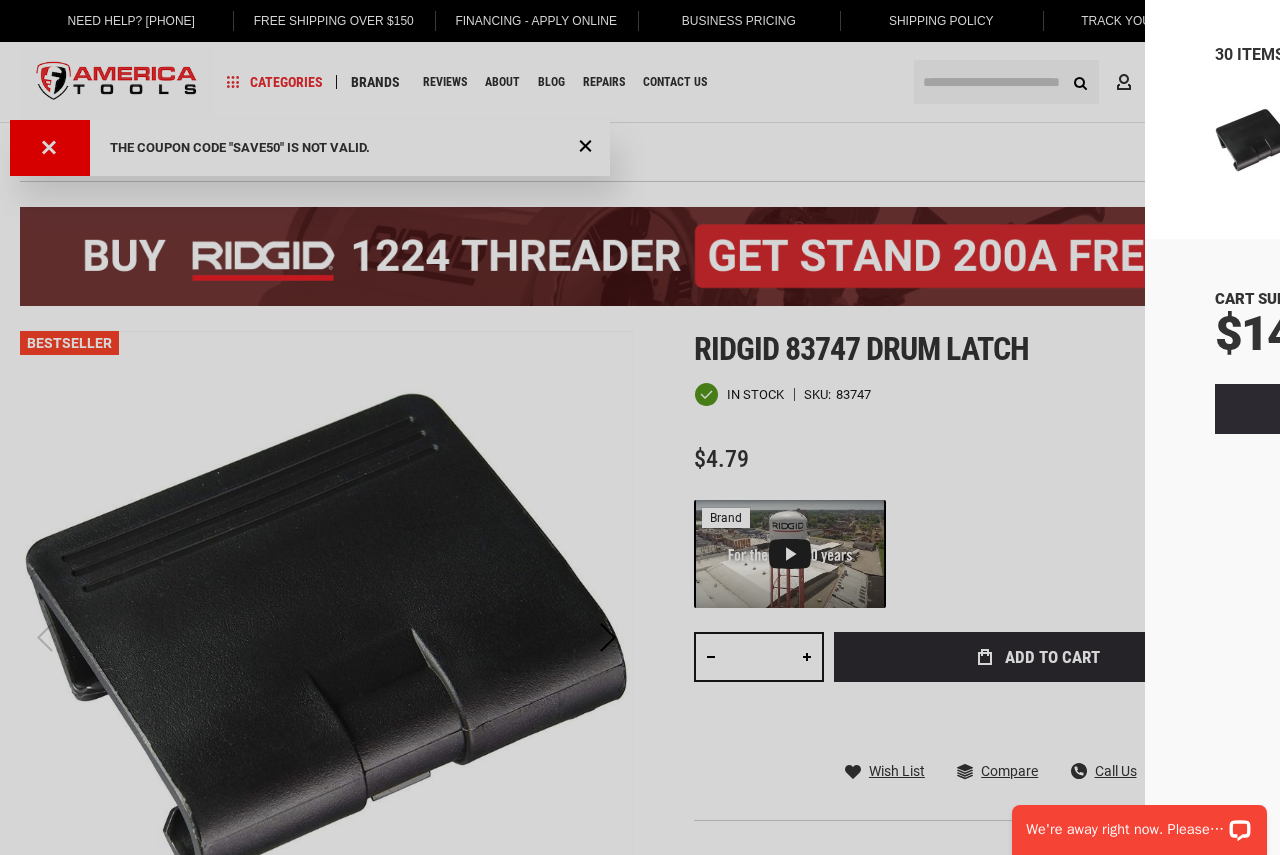 click on "View Cart" at bounding box center (885, 409) 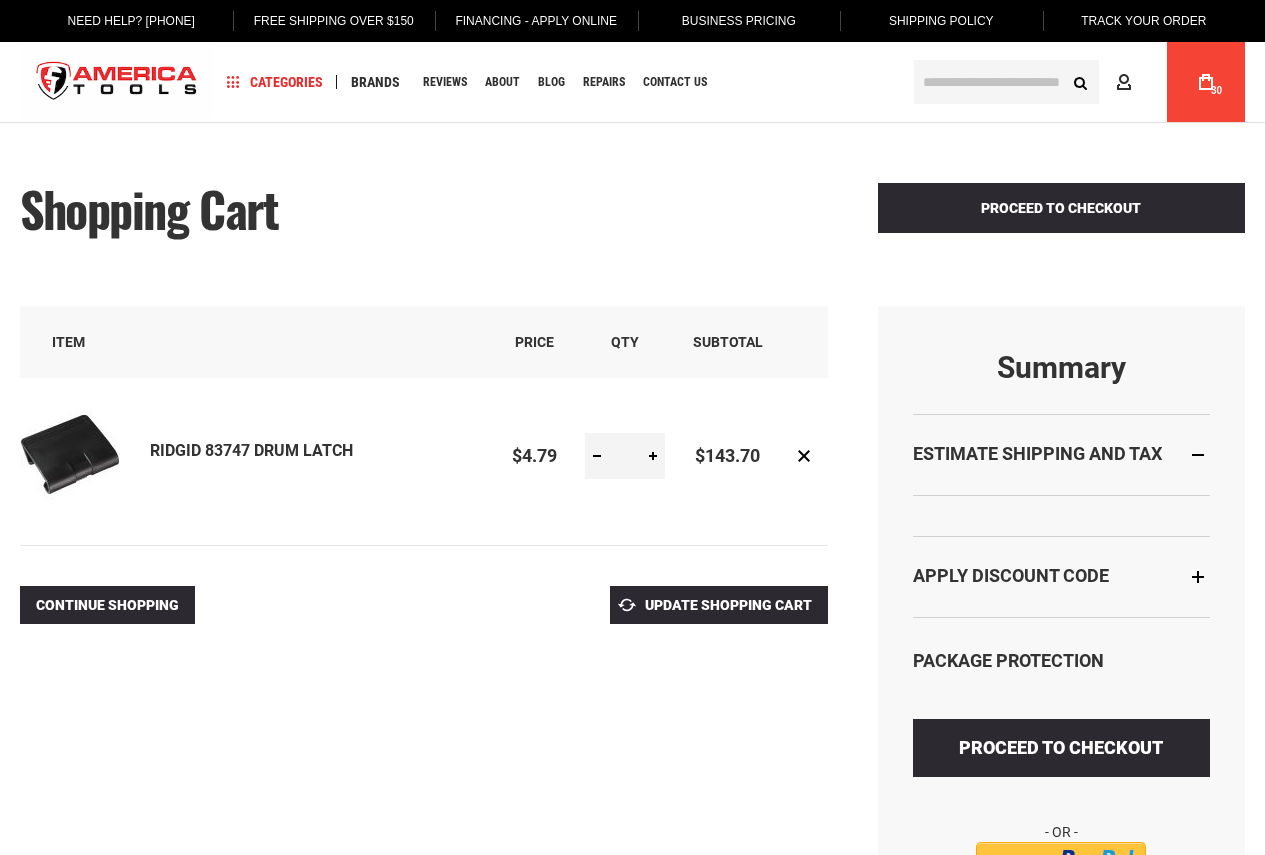 scroll, scrollTop: 0, scrollLeft: 0, axis: both 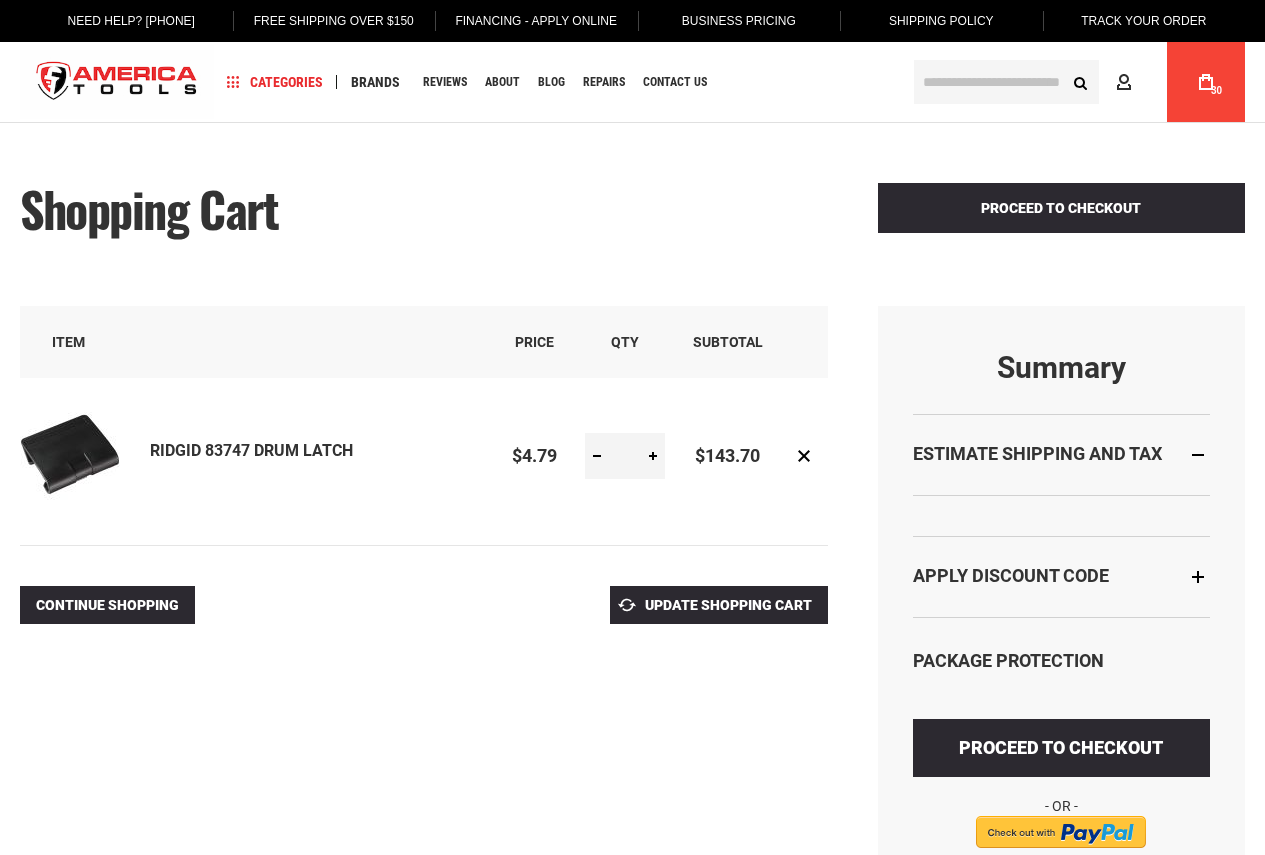 click on "Estimate Shipping and Tax" at bounding box center [1062, 454] 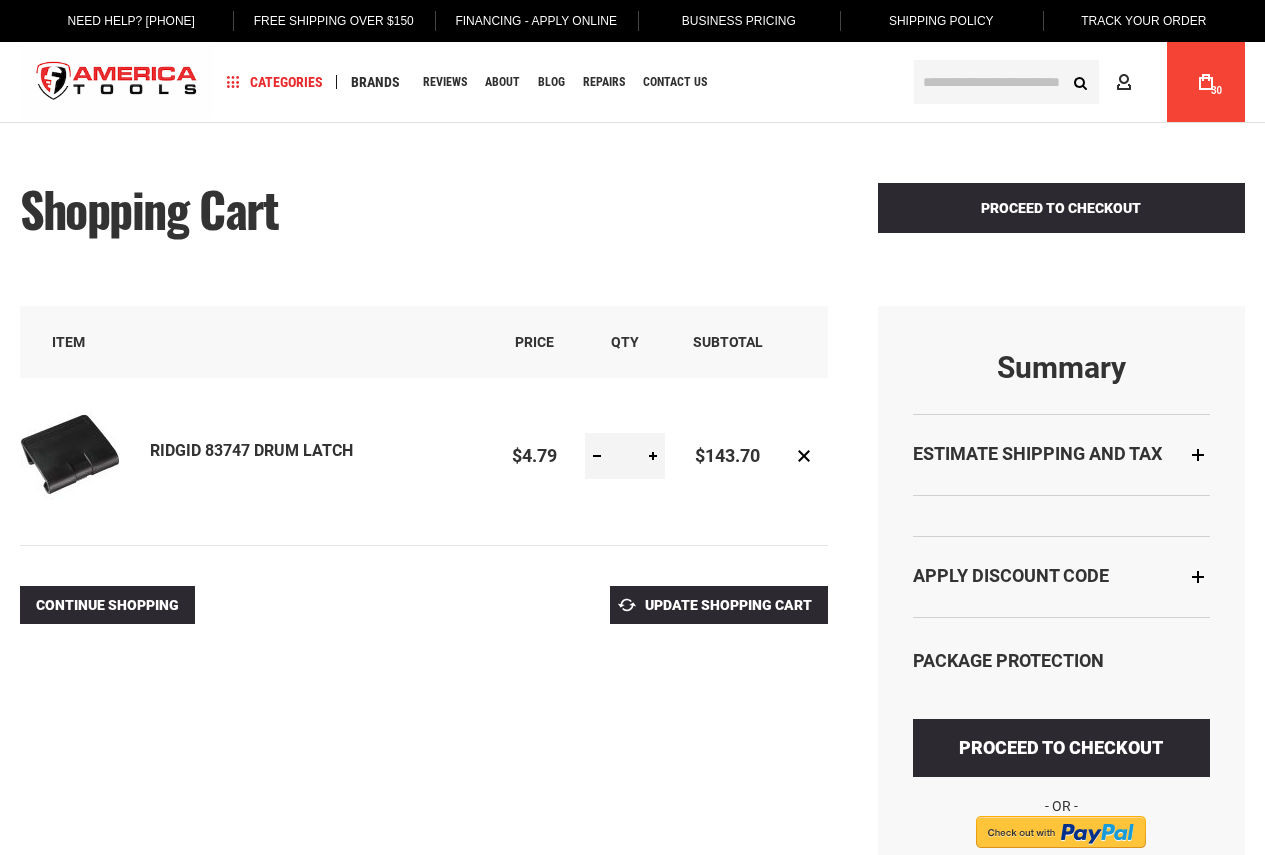 click on "Estimate Shipping and Tax" at bounding box center [1062, 454] 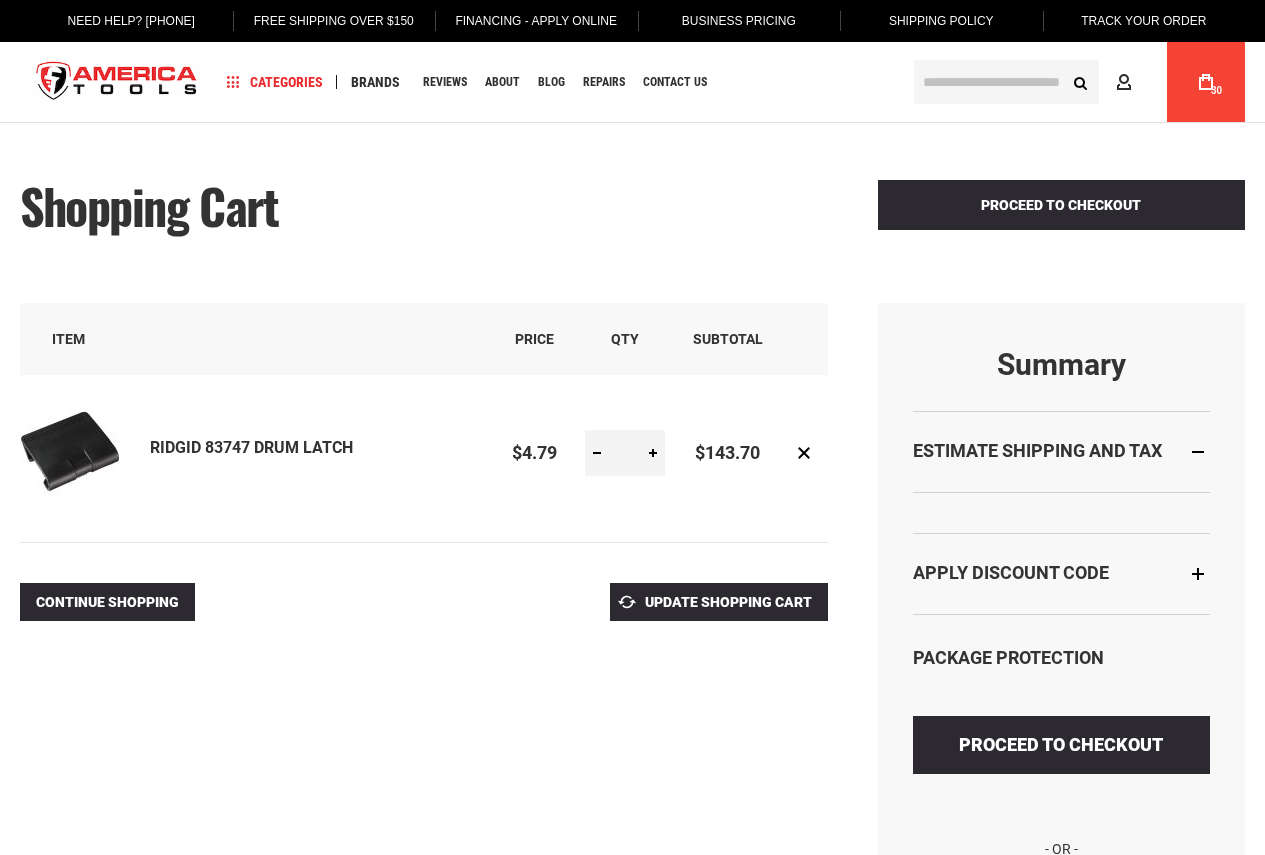 scroll, scrollTop: 200, scrollLeft: 0, axis: vertical 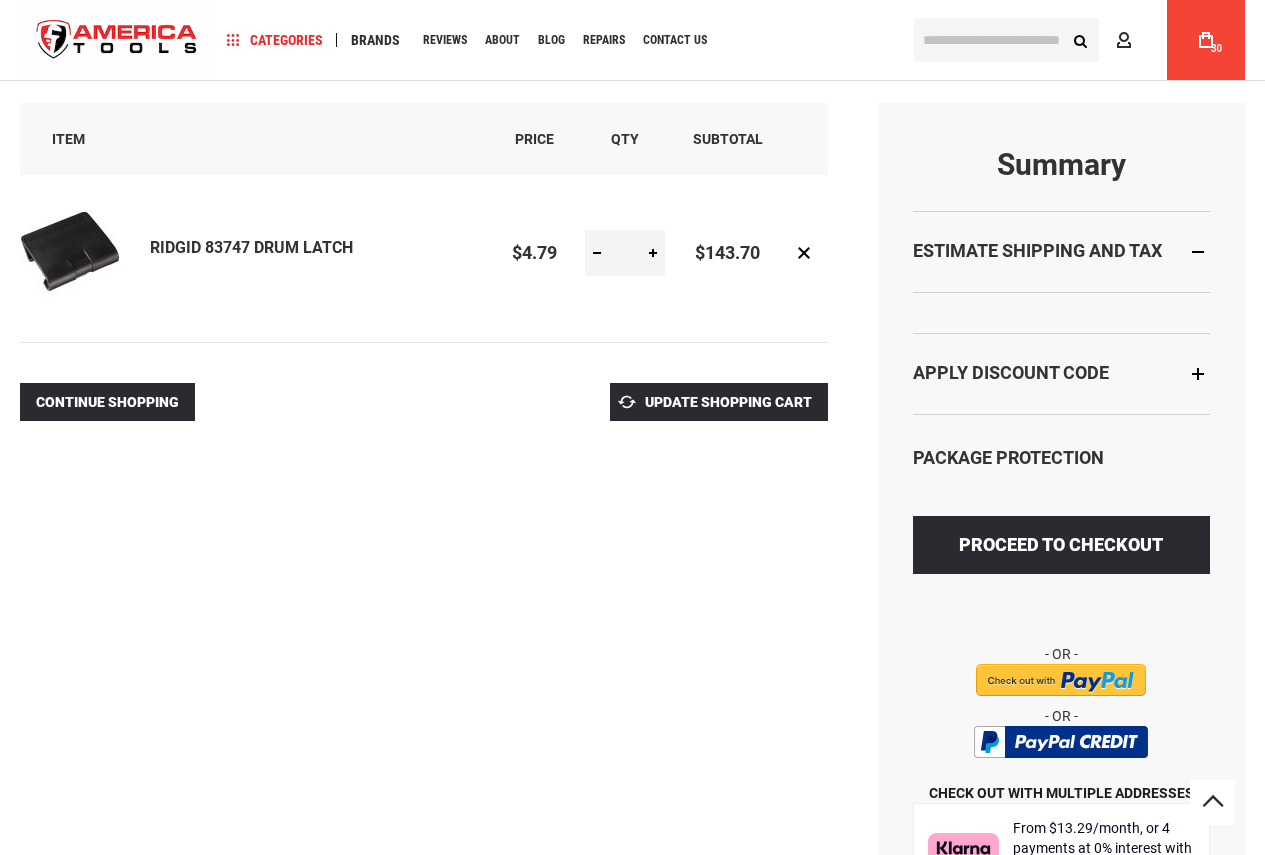 click on "Estimate Shipping and Tax" at bounding box center [1062, 251] 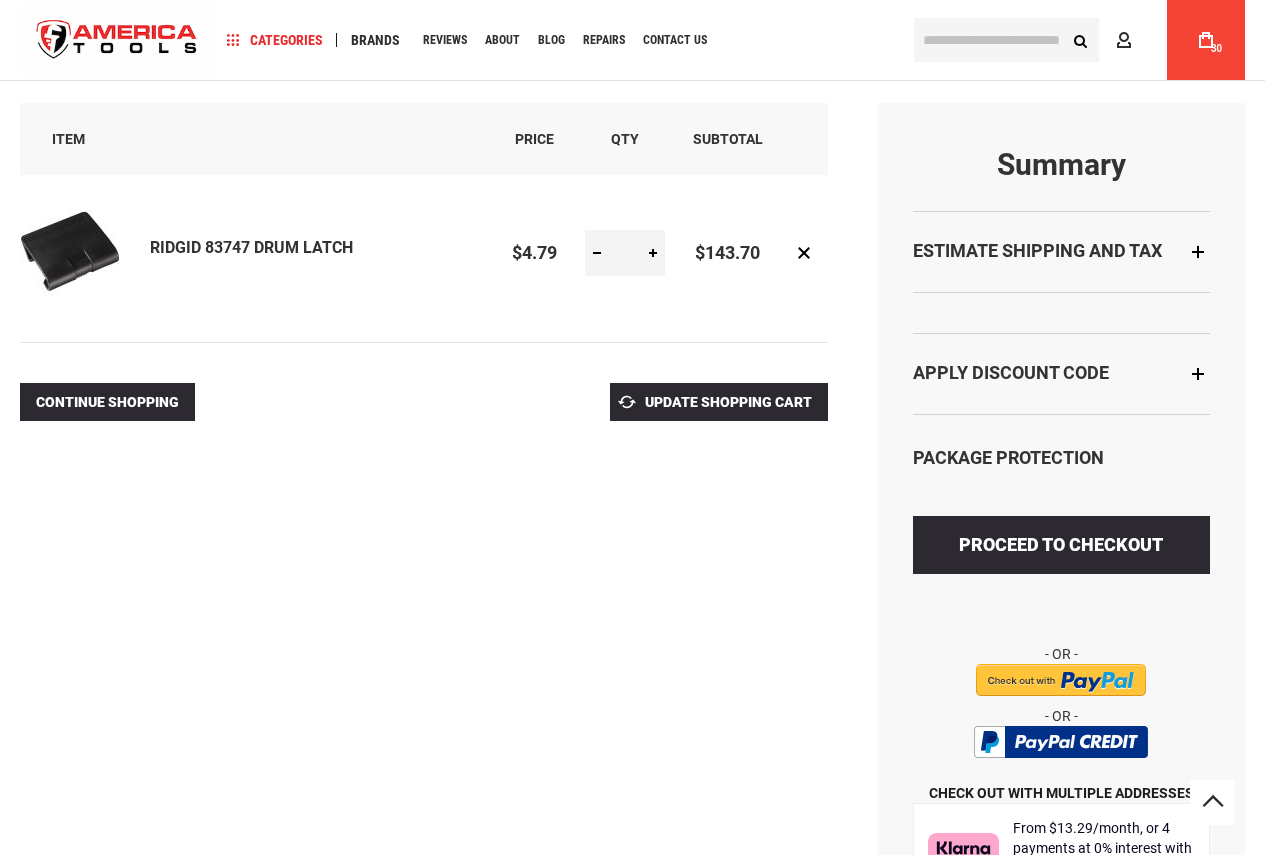 click on "Estimate Shipping and Tax" at bounding box center [1062, 251] 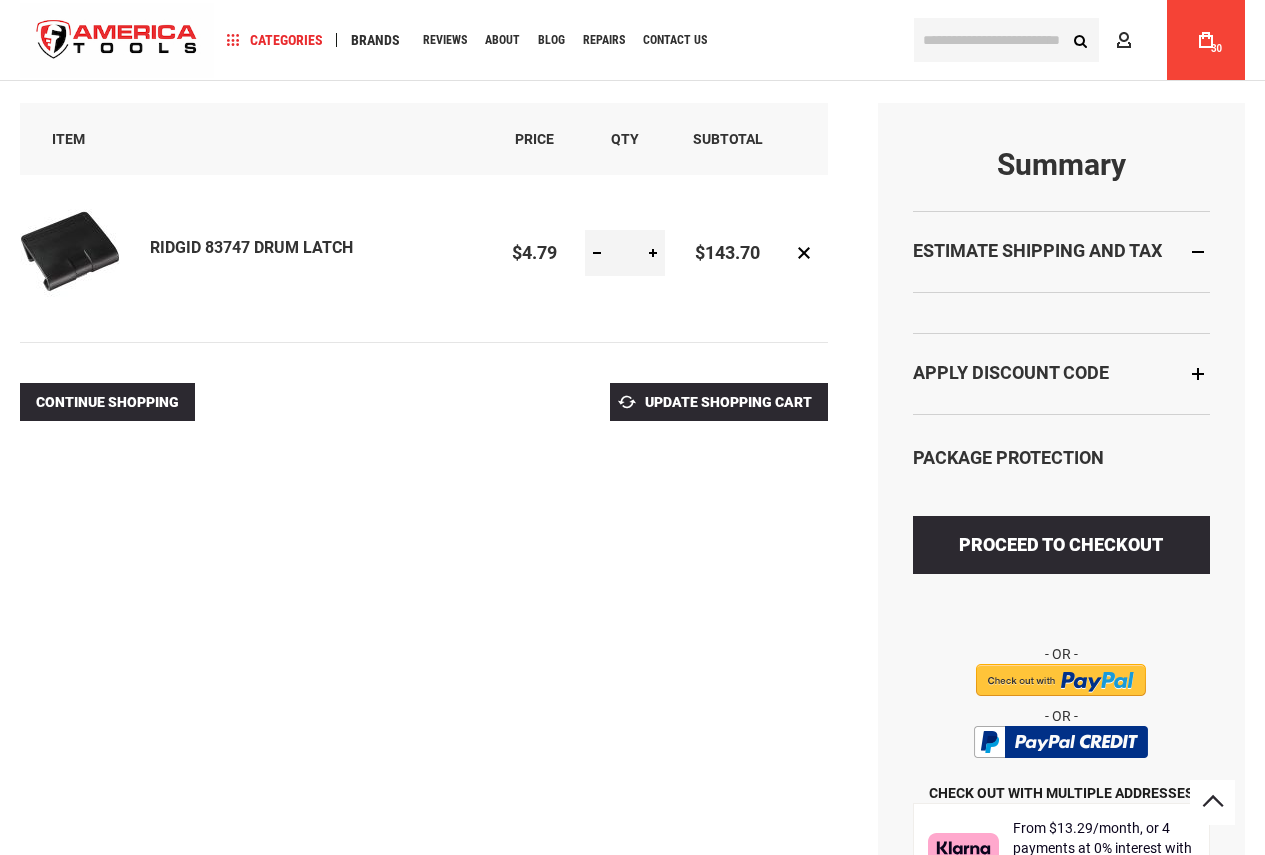 scroll, scrollTop: 0, scrollLeft: 0, axis: both 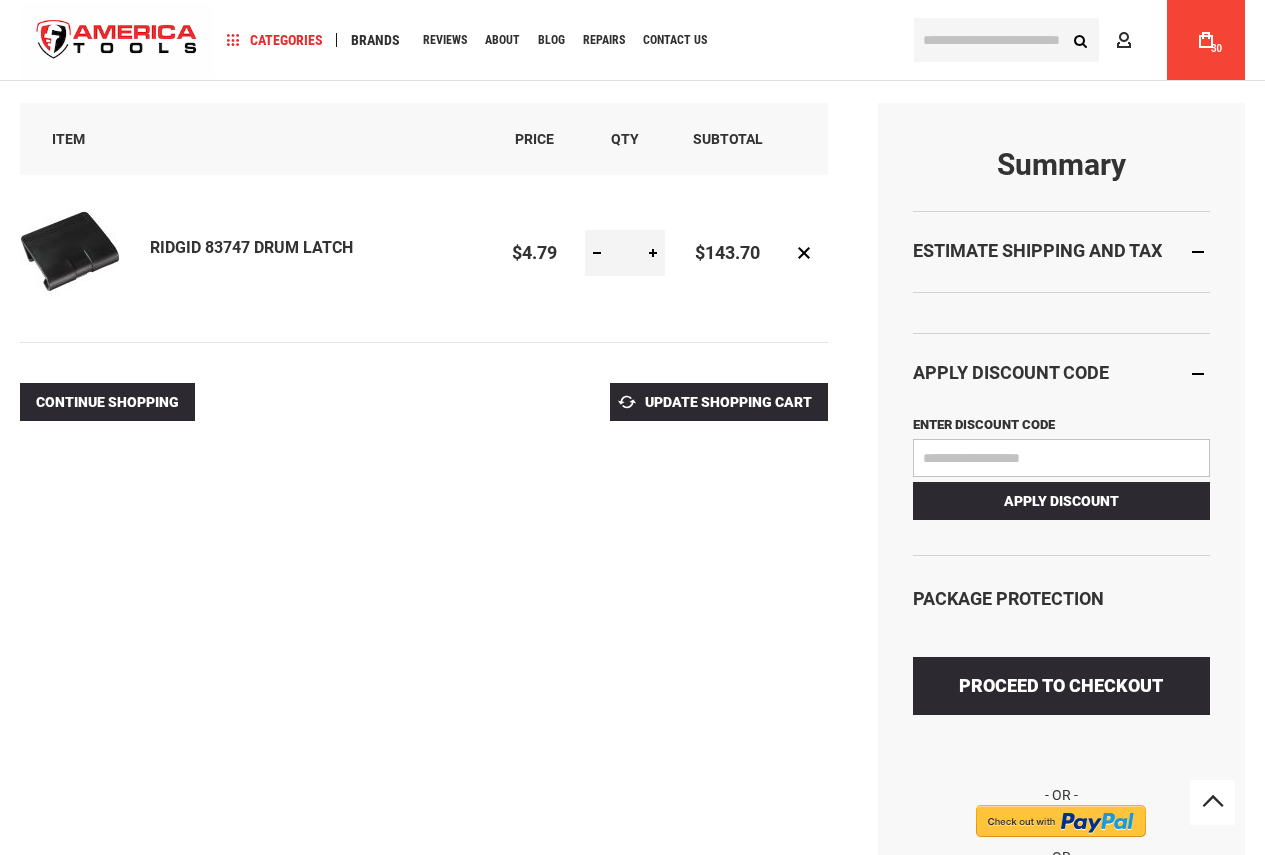 click on "Estimate Shipping and Tax" at bounding box center (1062, 251) 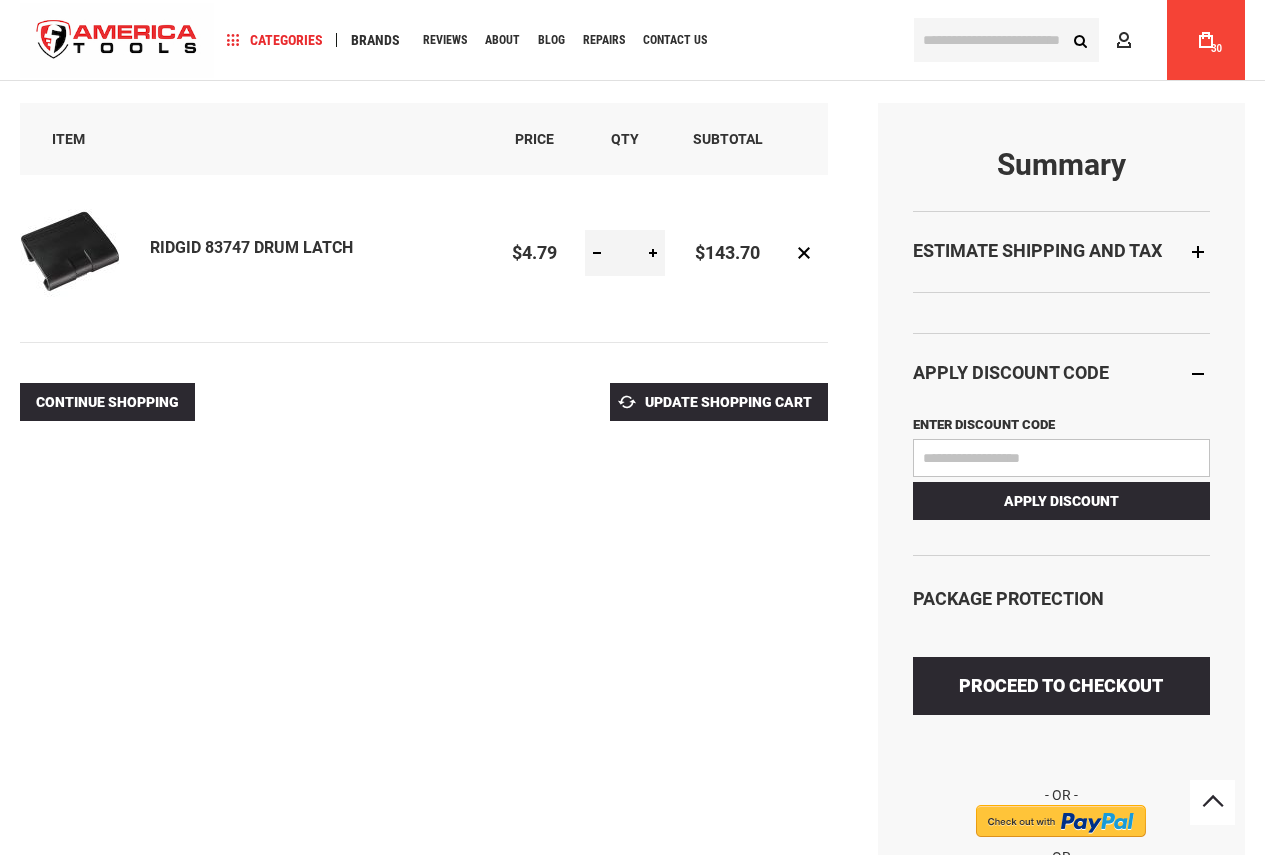 click on "Estimate Shipping and Tax" at bounding box center (1062, 251) 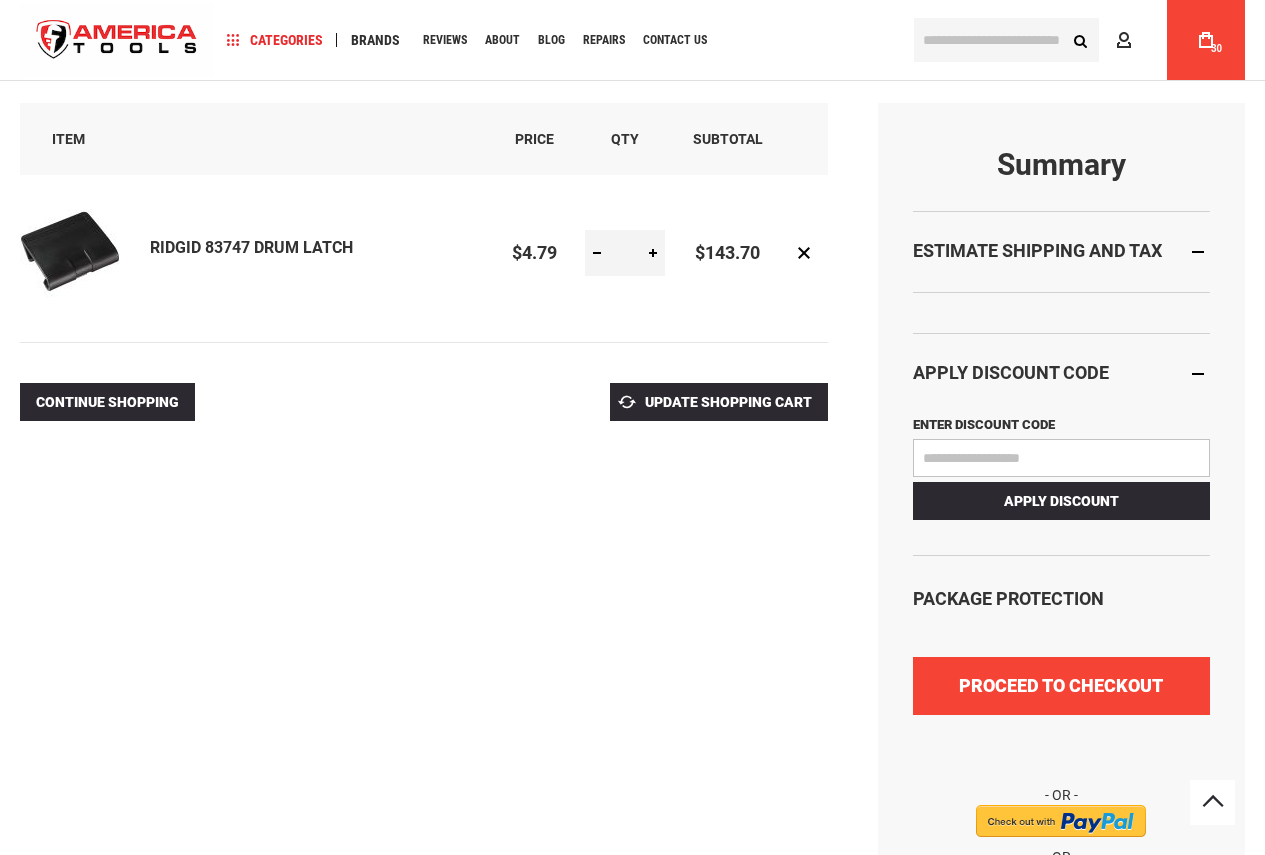 click on "Proceed to Checkout" at bounding box center [1061, 685] 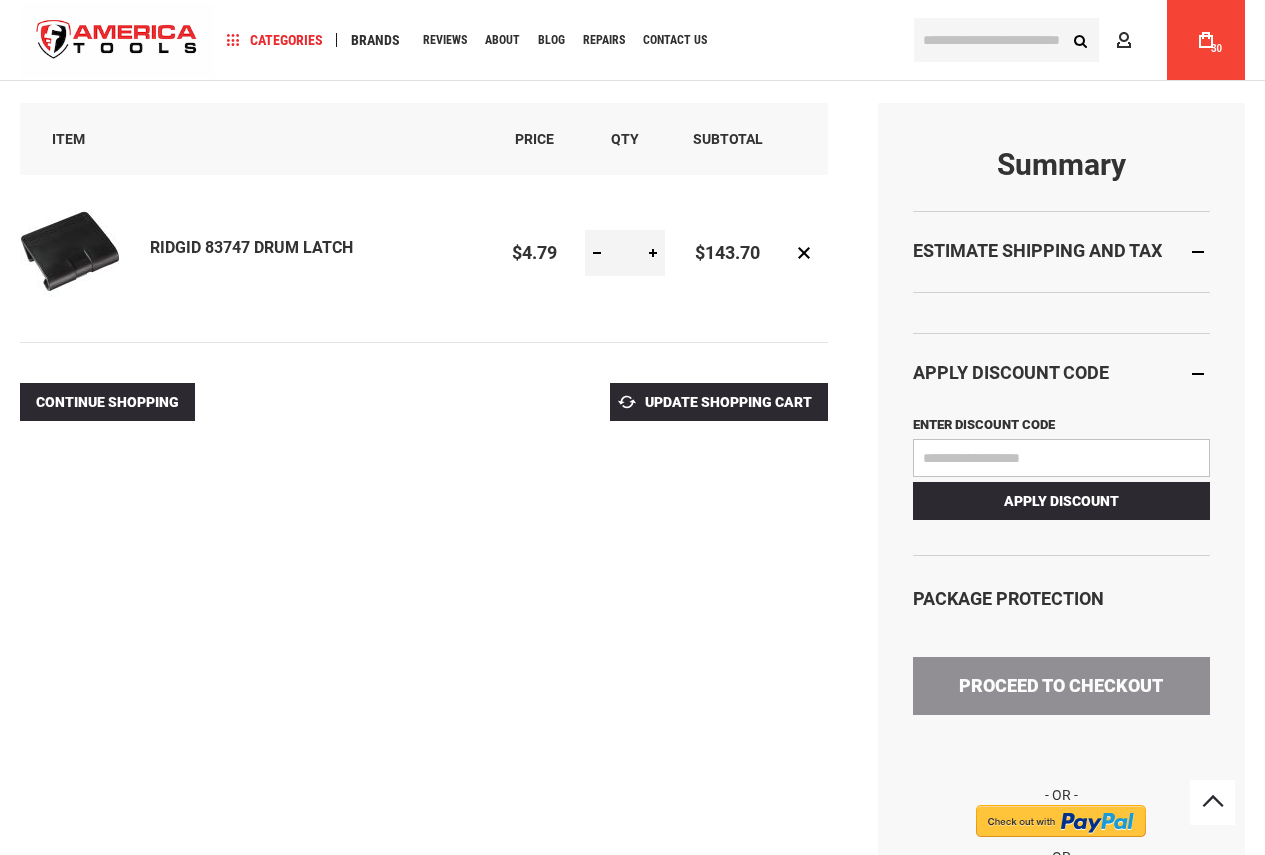 scroll, scrollTop: 0, scrollLeft: 0, axis: both 